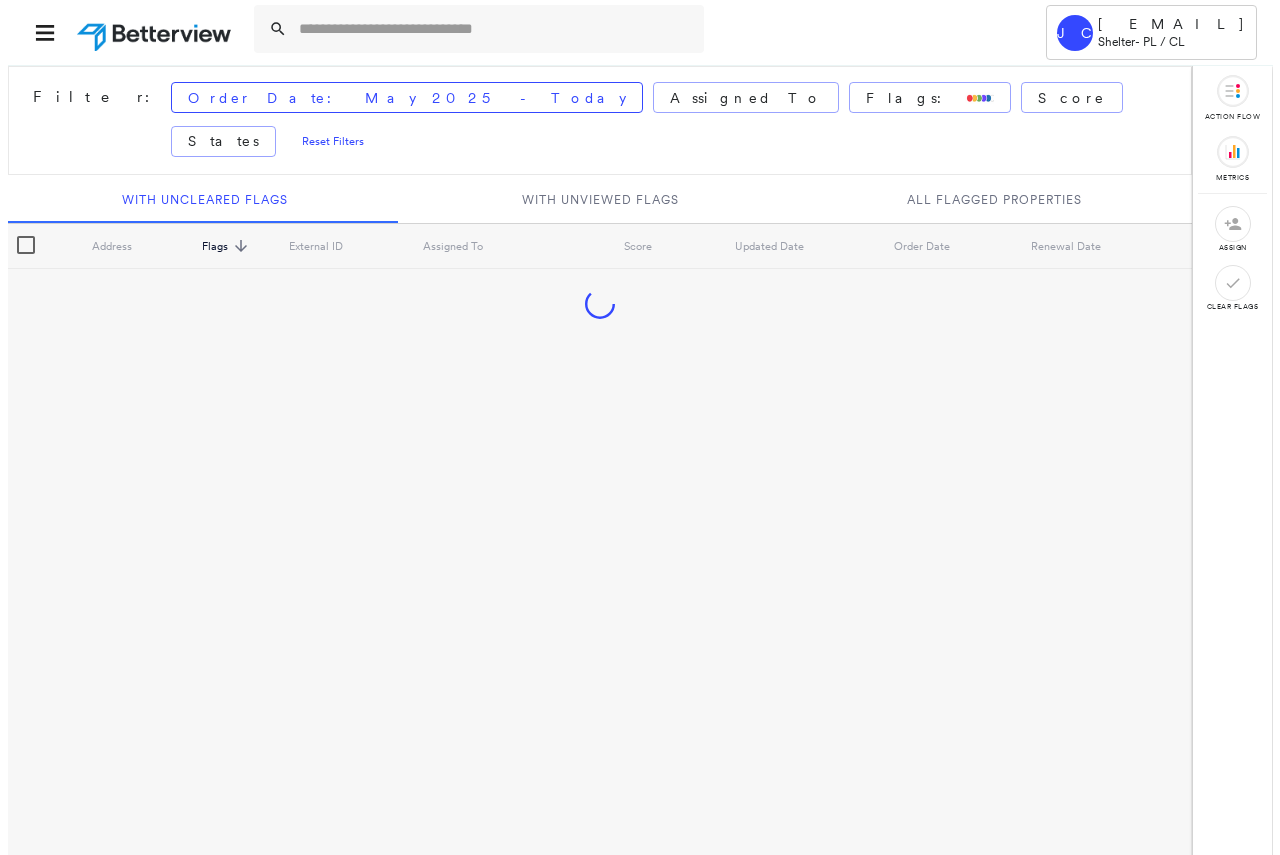 scroll, scrollTop: 0, scrollLeft: 0, axis: both 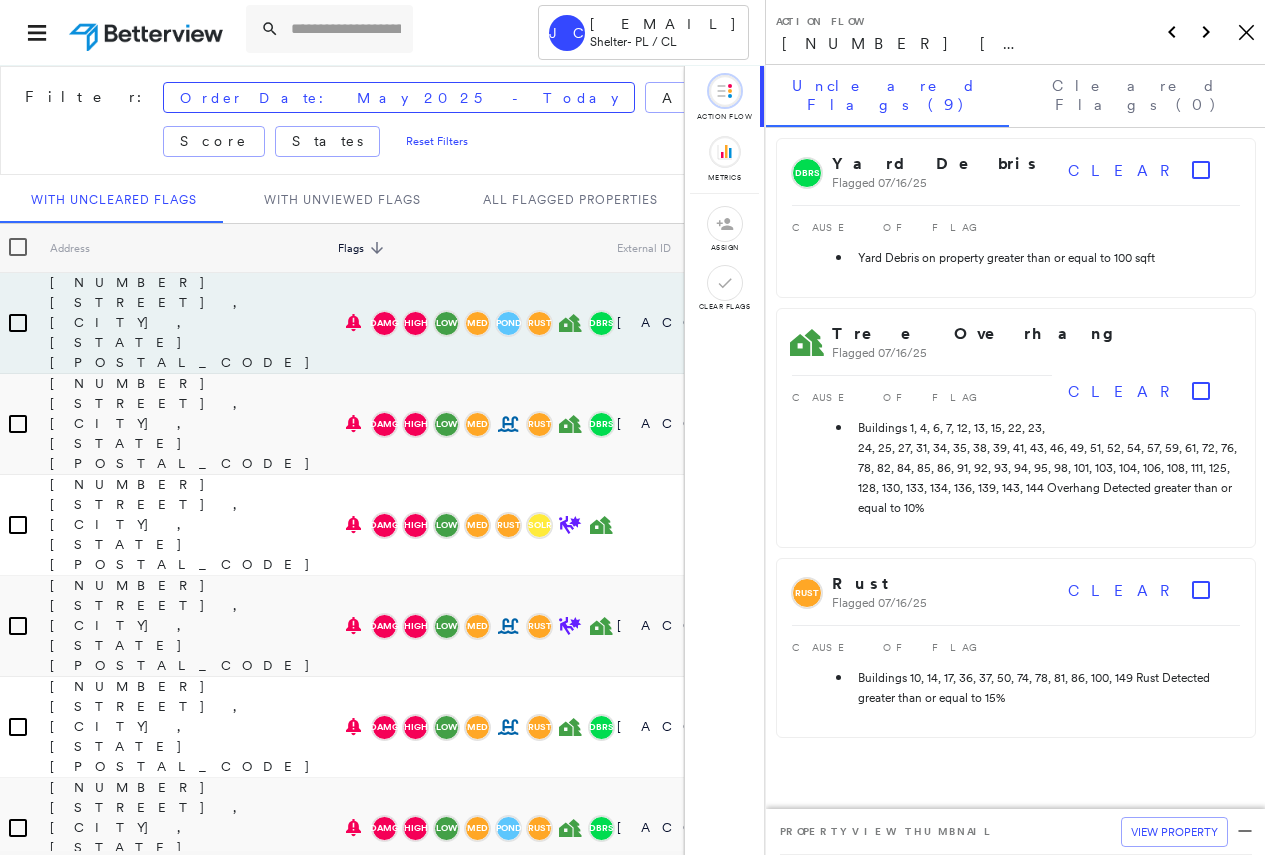 click 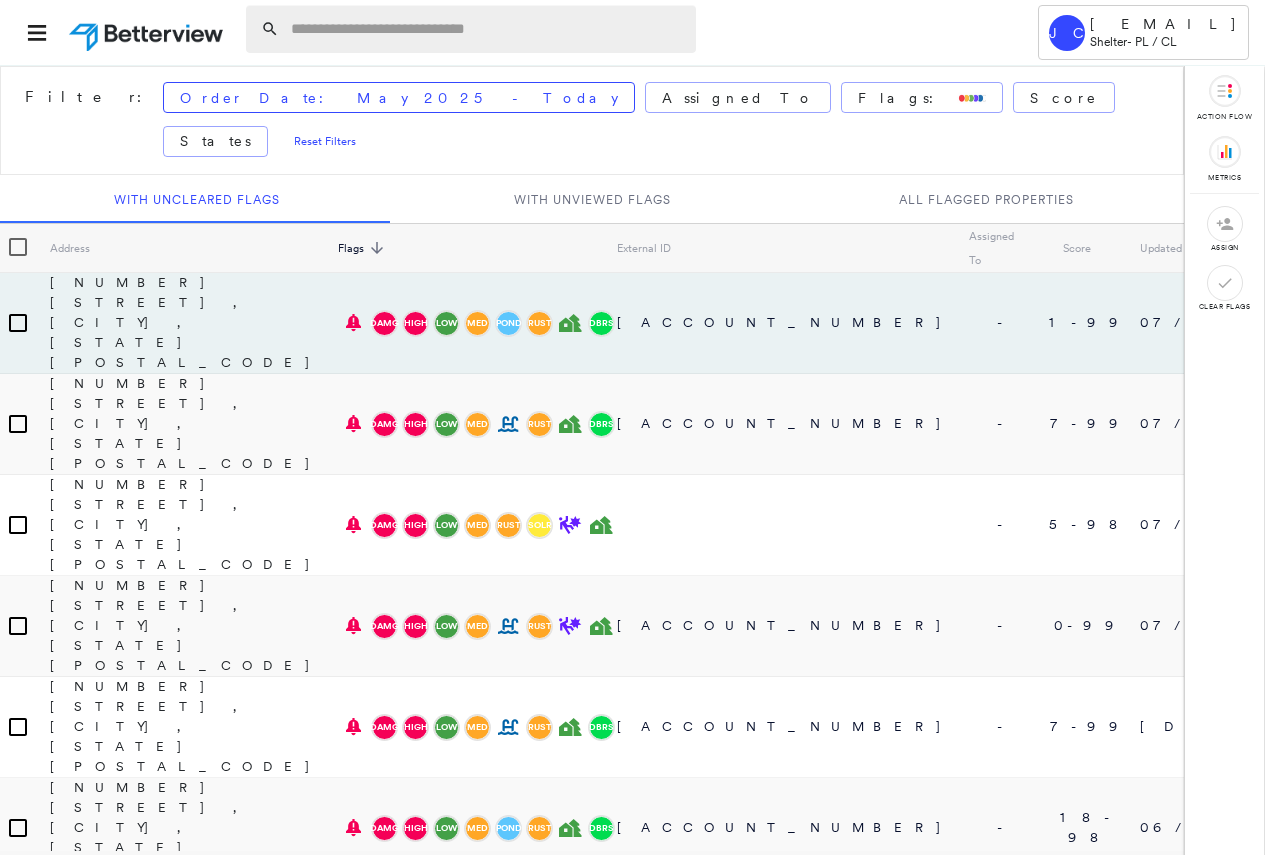 click at bounding box center (487, 29) 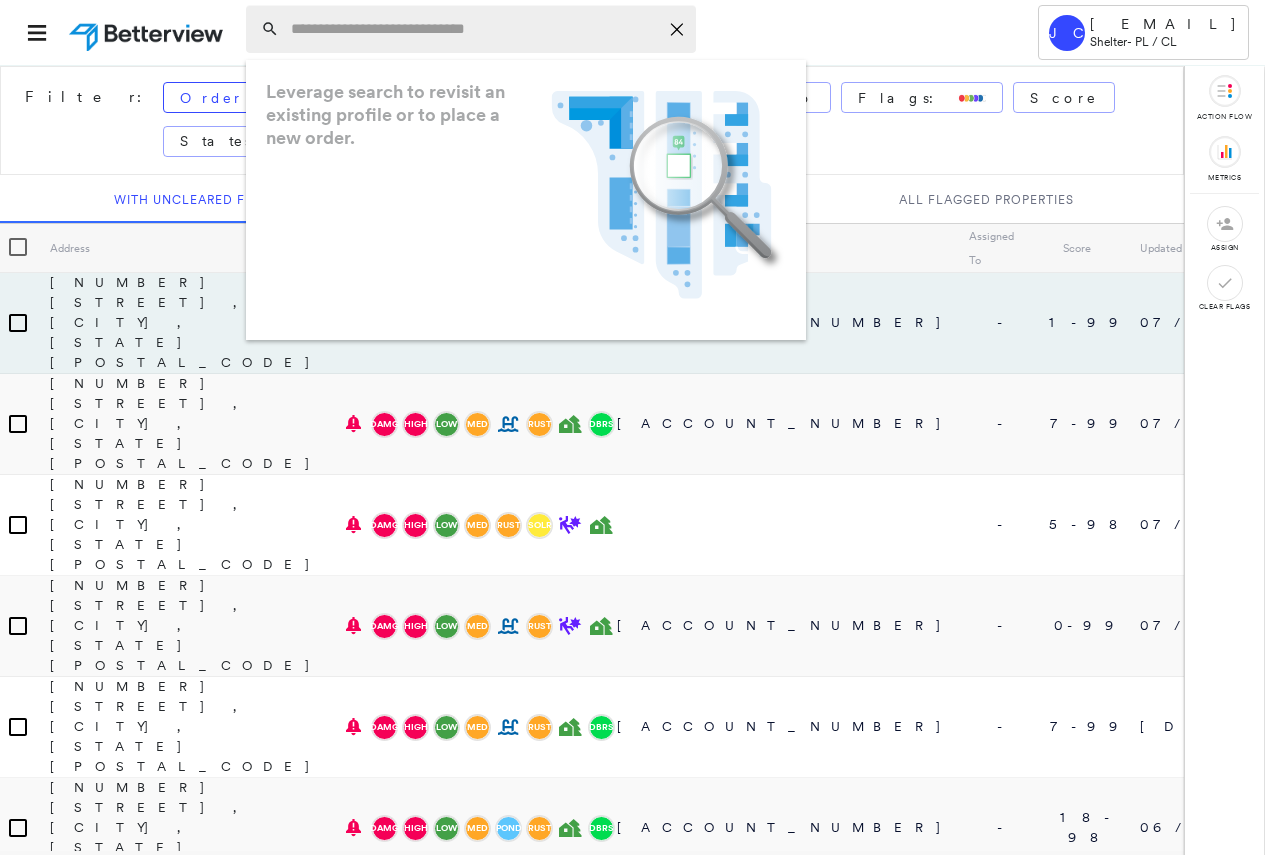 paste on "**********" 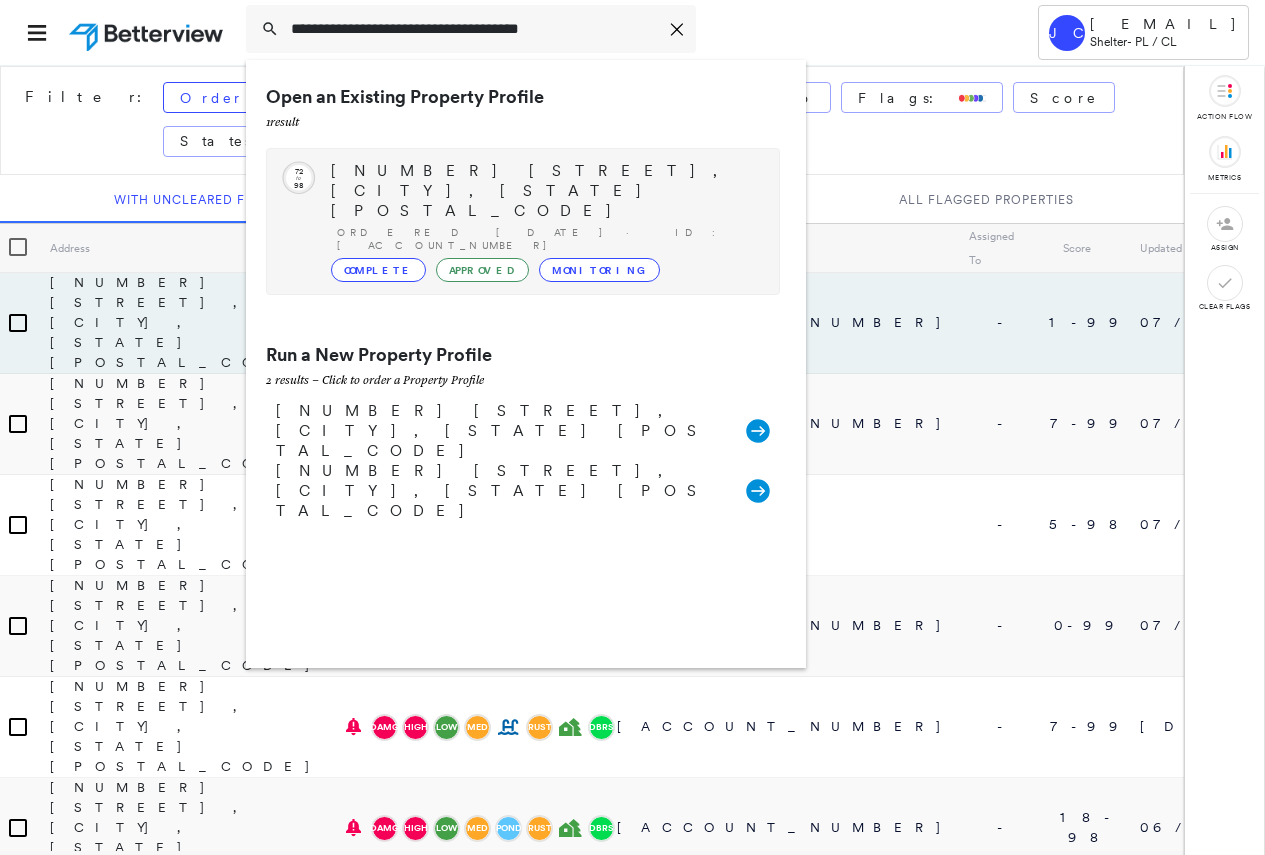 type on "**********" 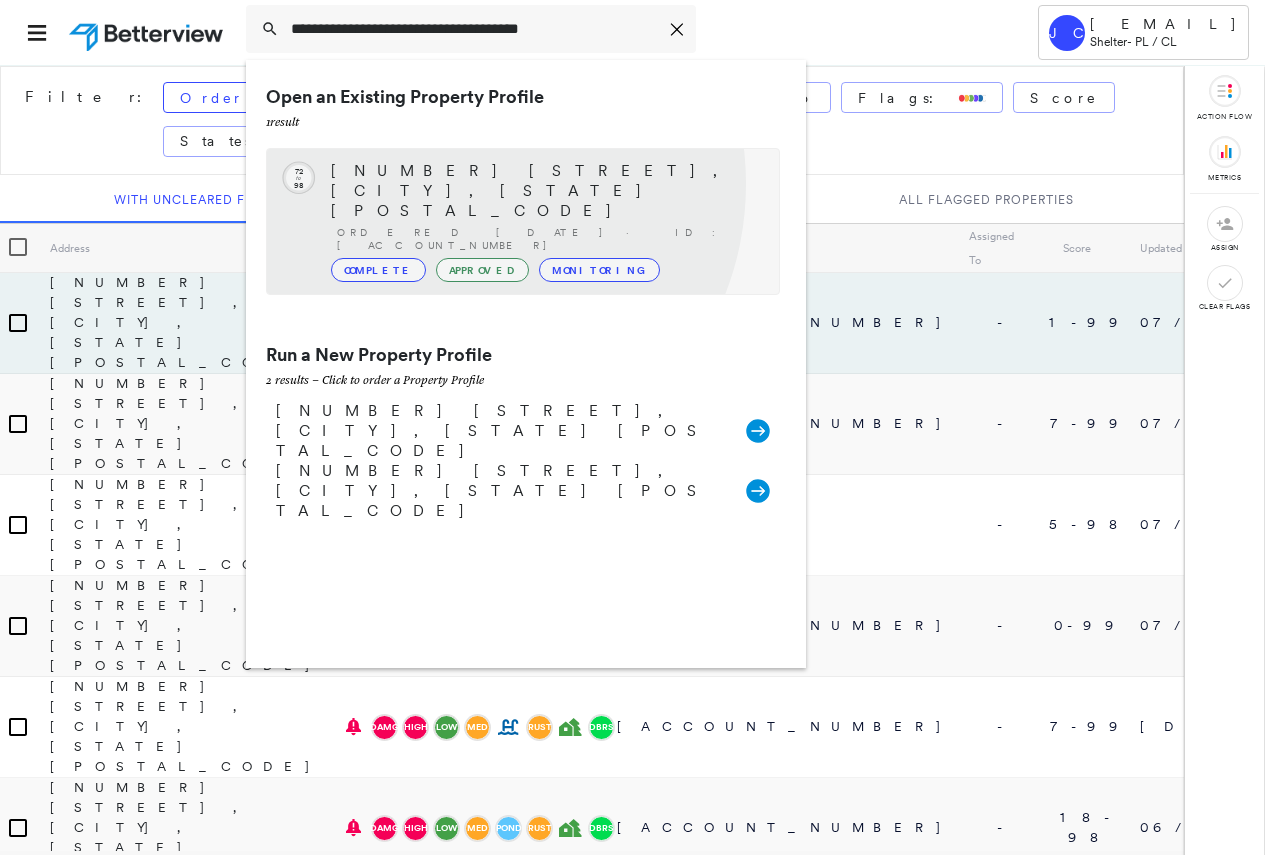 click on "114 S Lombardy Dr, South Bend, IN 46619 Ordered 07/17/25 · ID: 13-73-11512575-3 Complete Approved Monitoring" at bounding box center [545, 221] 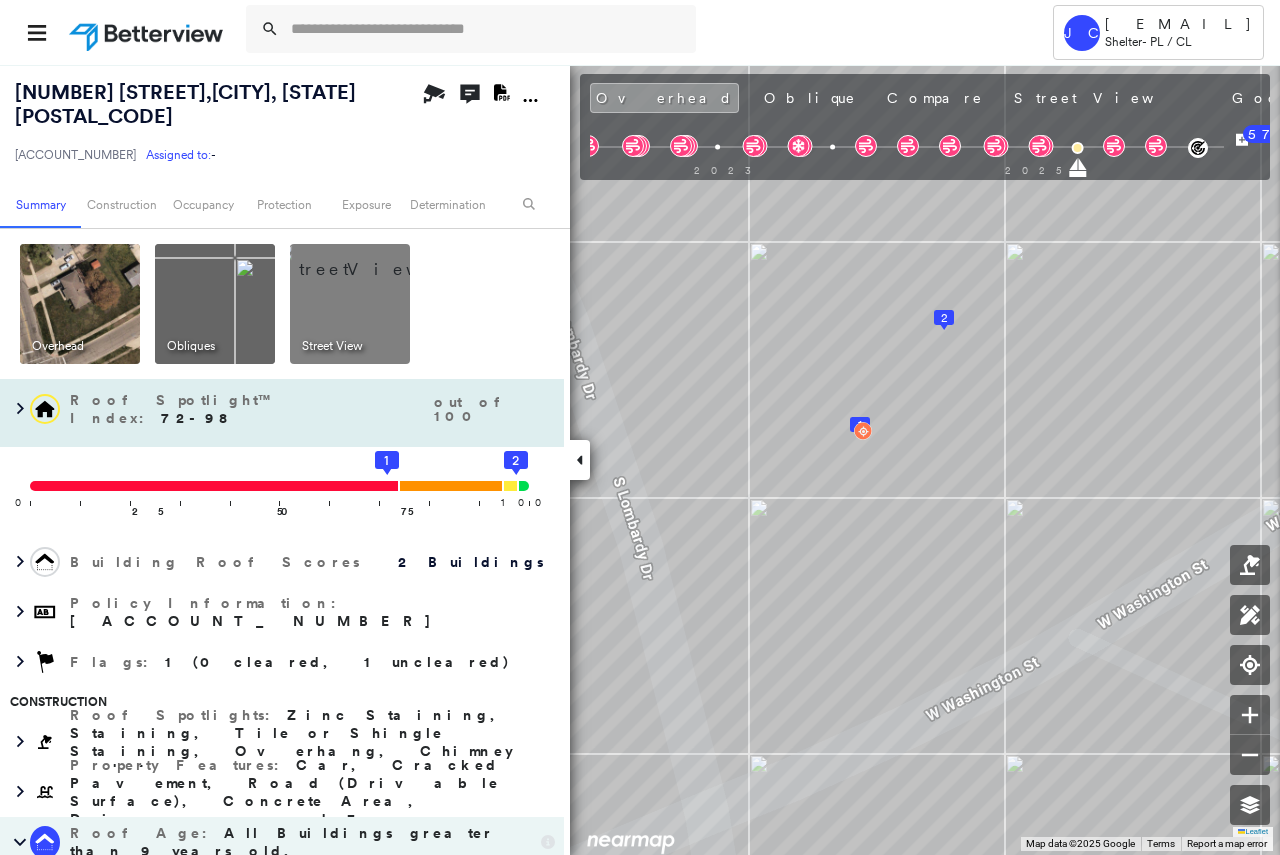 click at bounding box center [374, 259] 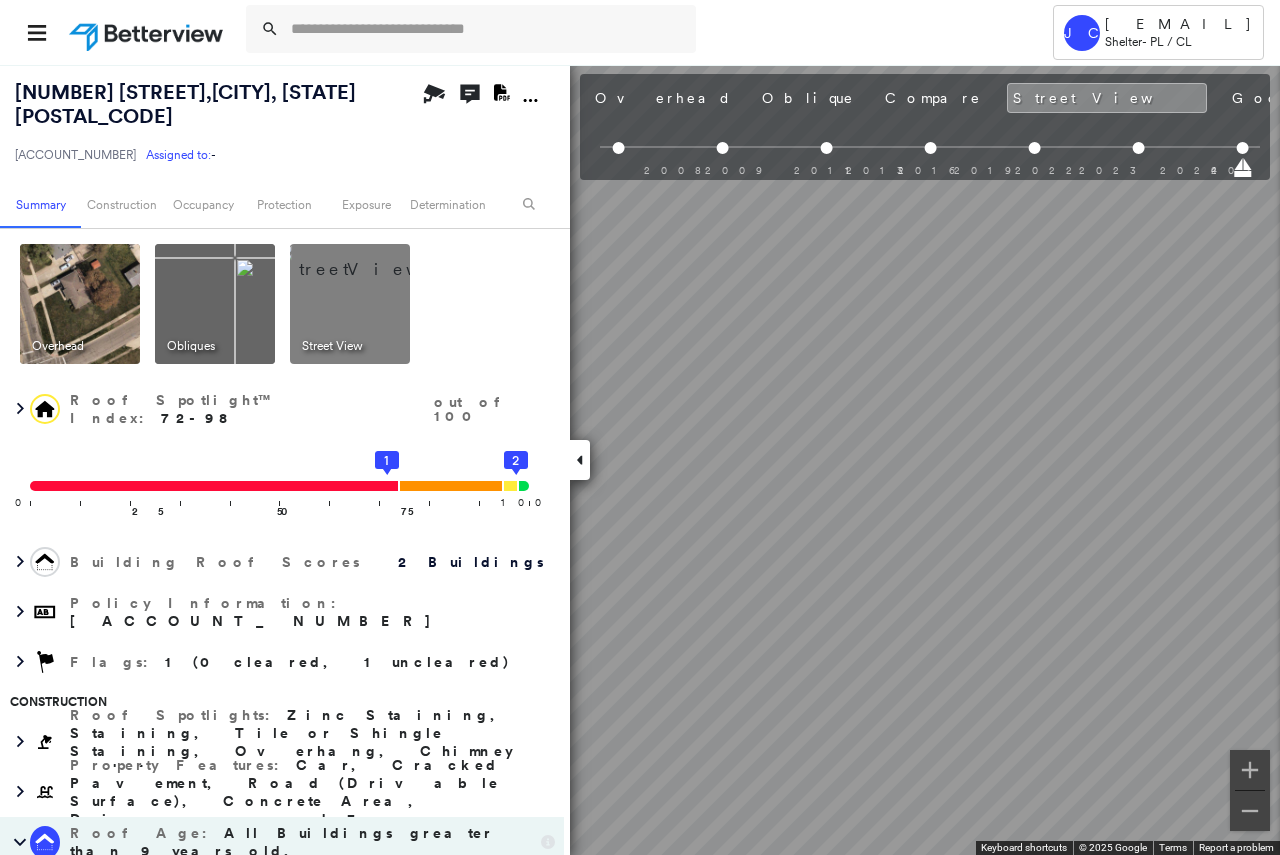 scroll, scrollTop: 0, scrollLeft: 486, axis: horizontal 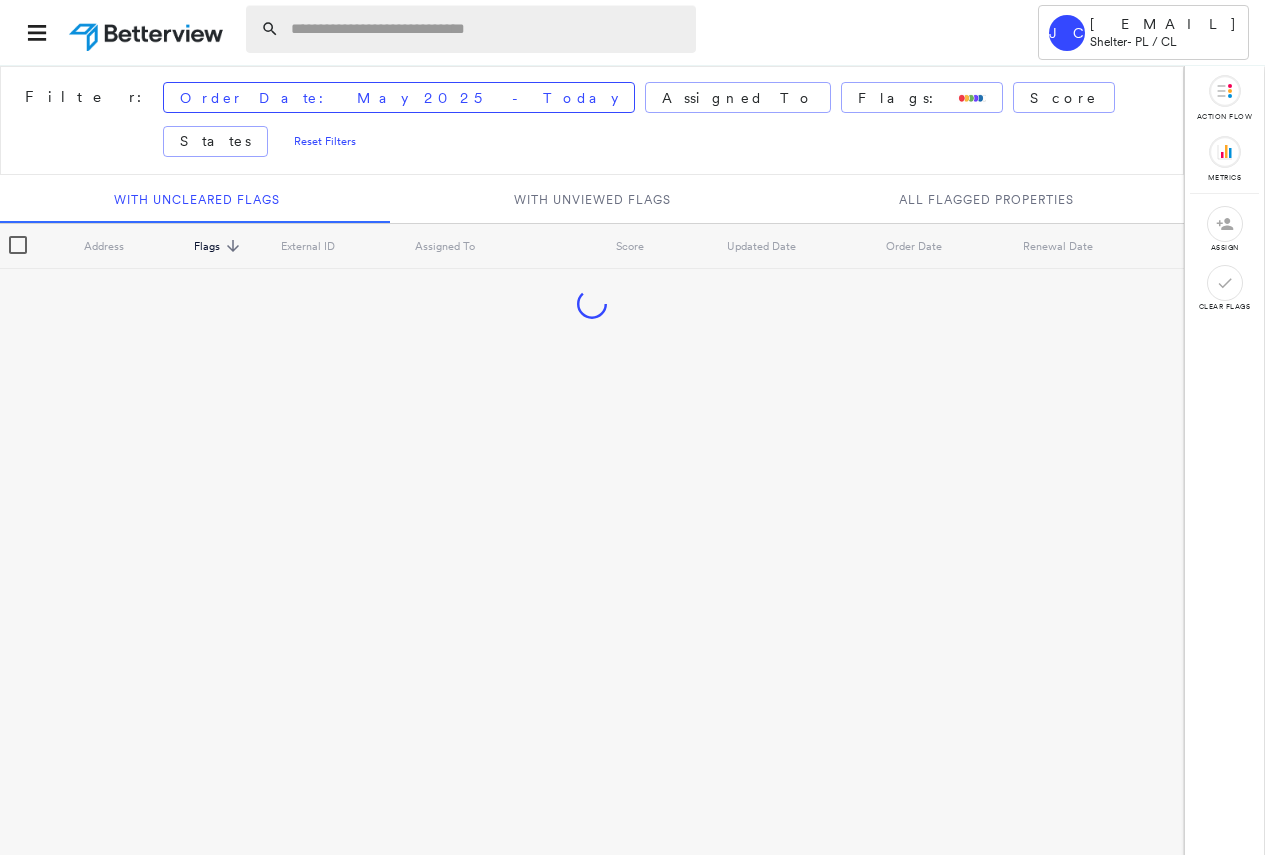 click at bounding box center (487, 29) 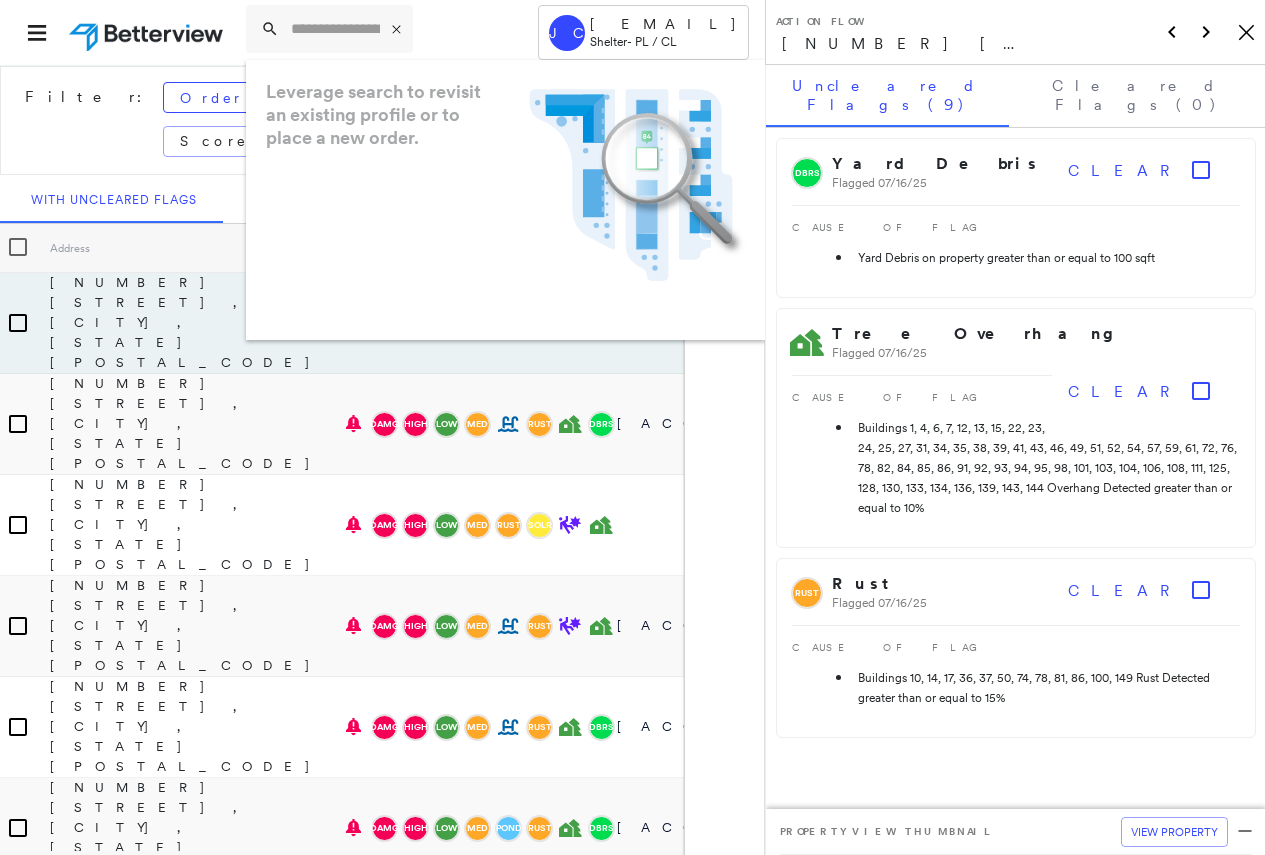click on "Icon_Closemodal" 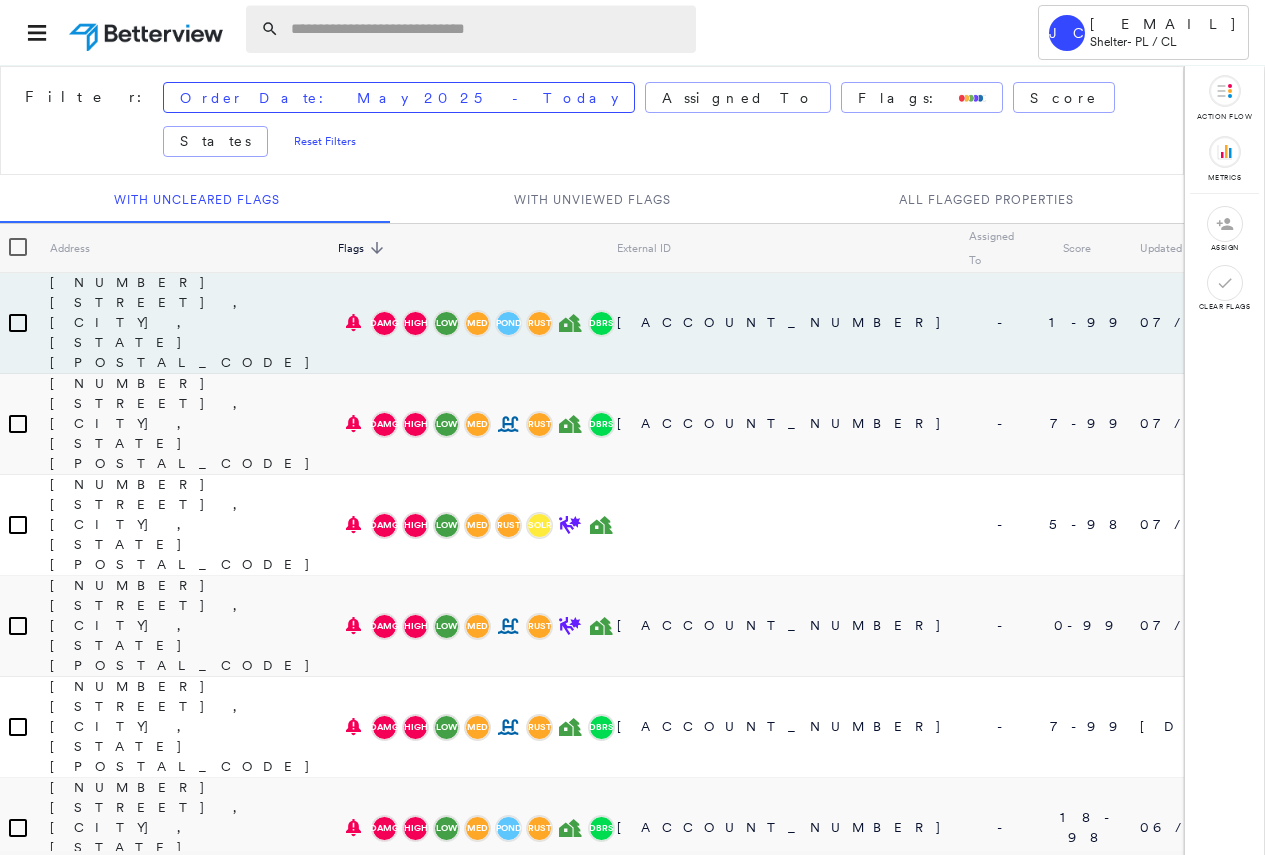 click at bounding box center (487, 29) 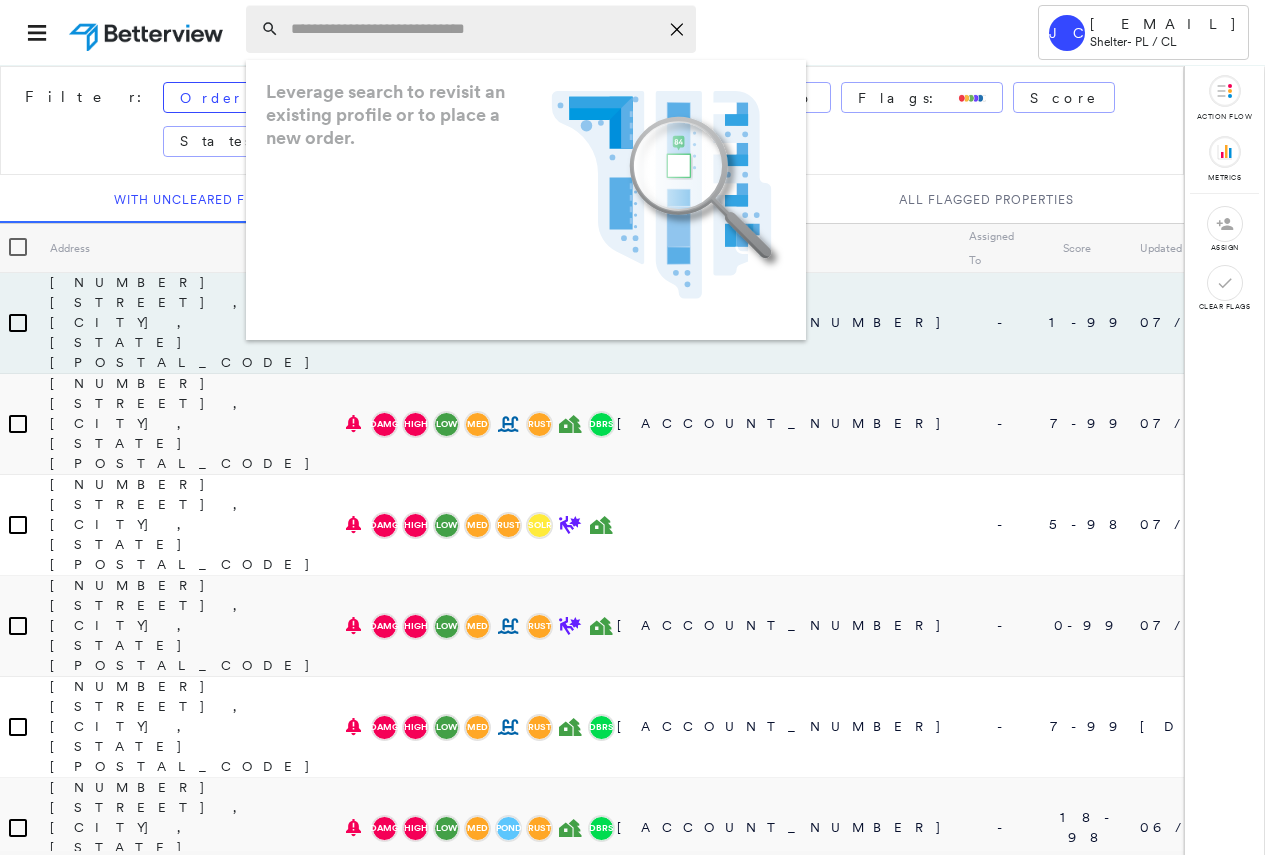 paste on "**********" 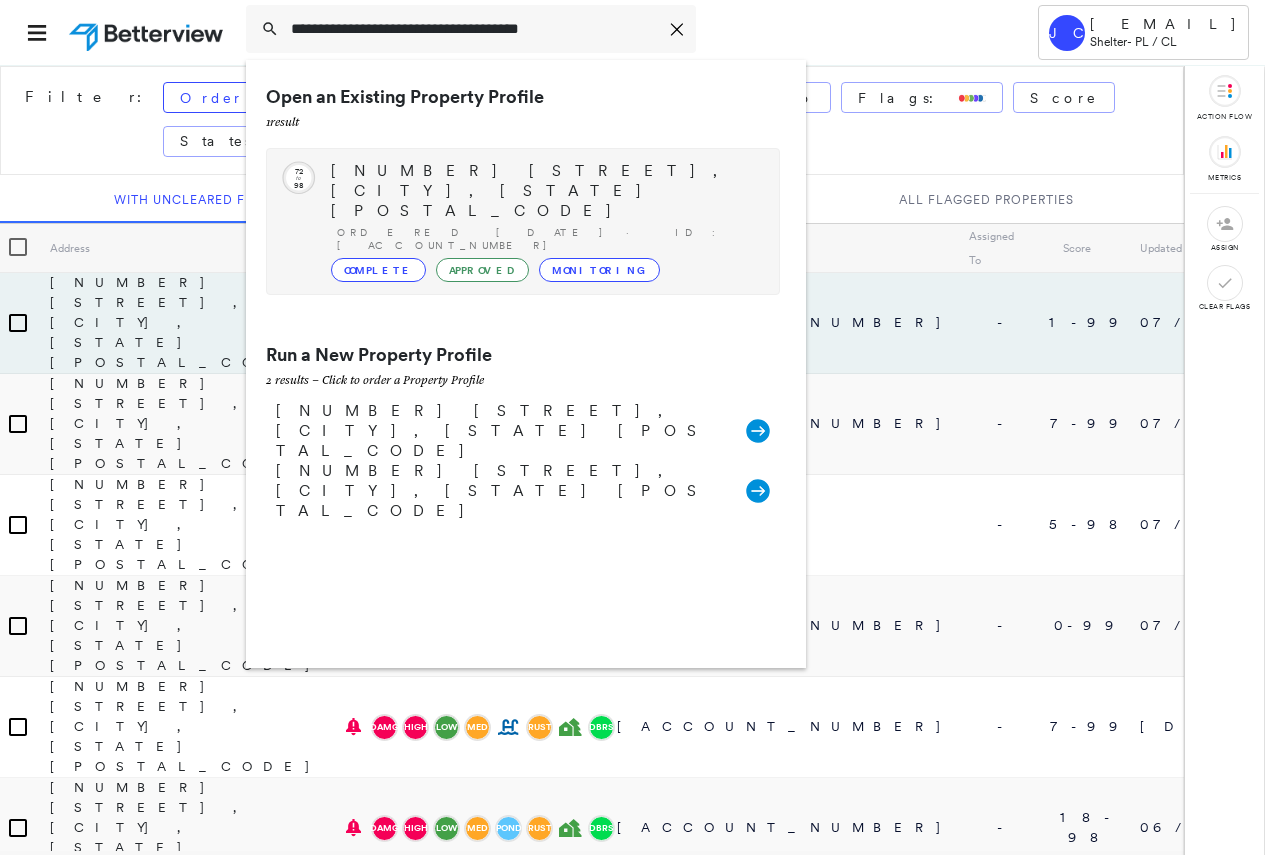 type on "**********" 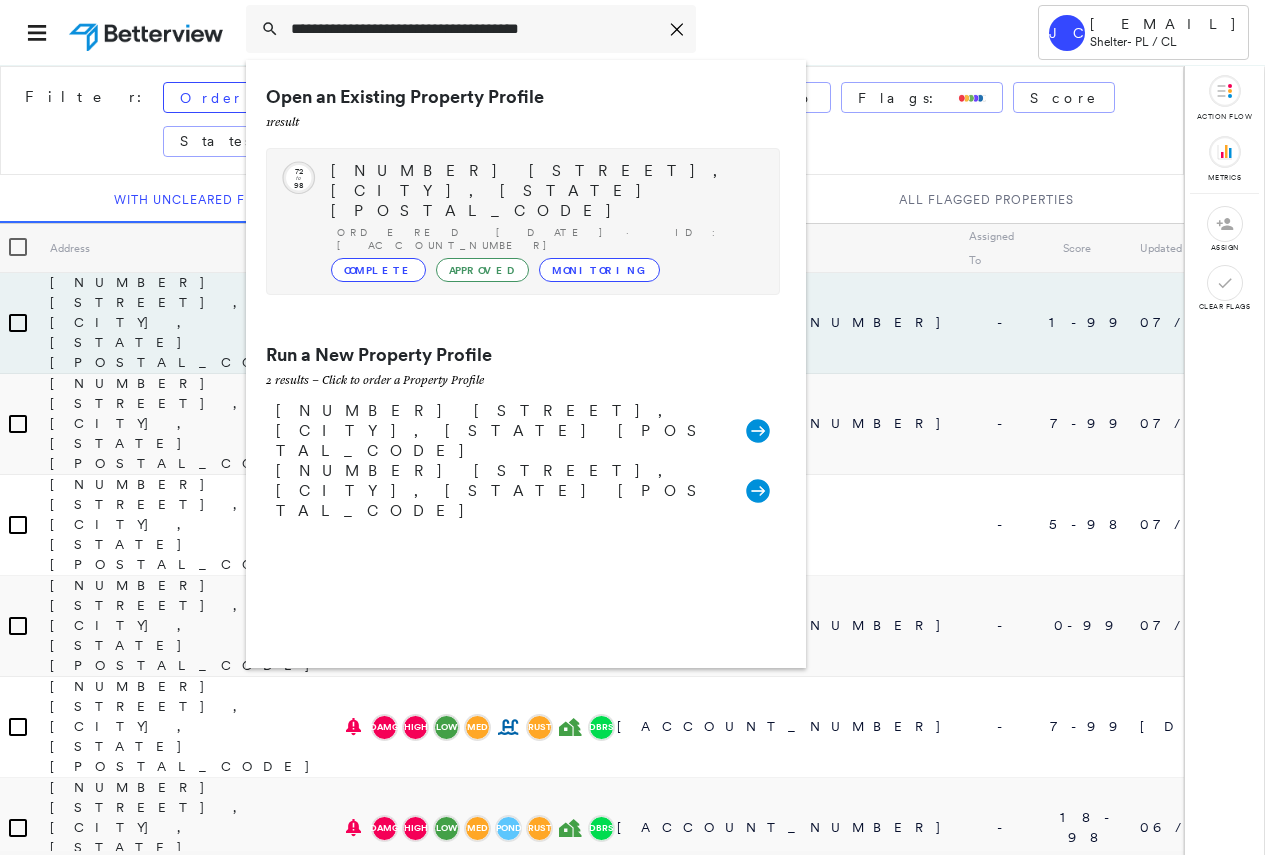 click on "114 S Lombardy Dr, South Bend, IN 46619 Ordered 07/17/25 · ID: 13-73-11512575-3 Complete Approved Monitoring" at bounding box center [545, 221] 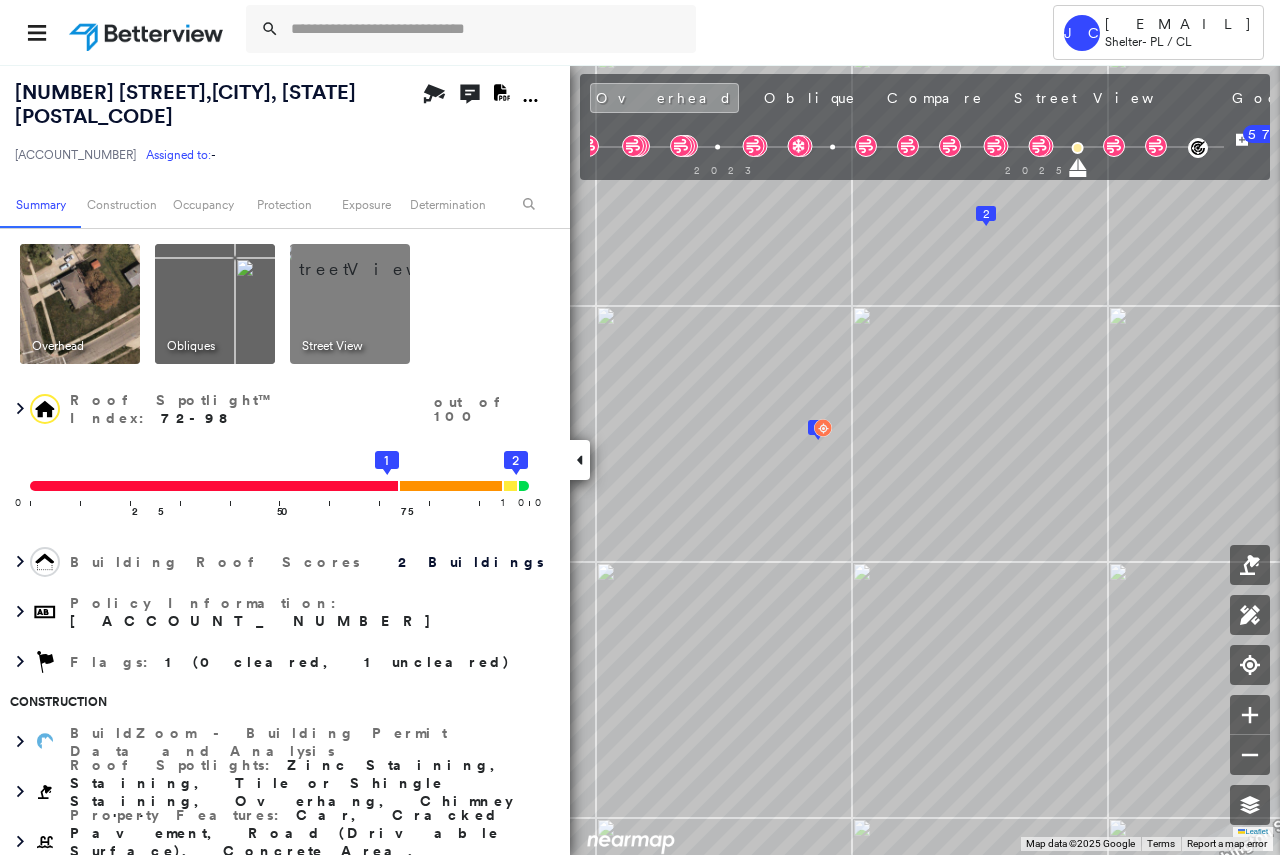 click at bounding box center (374, 259) 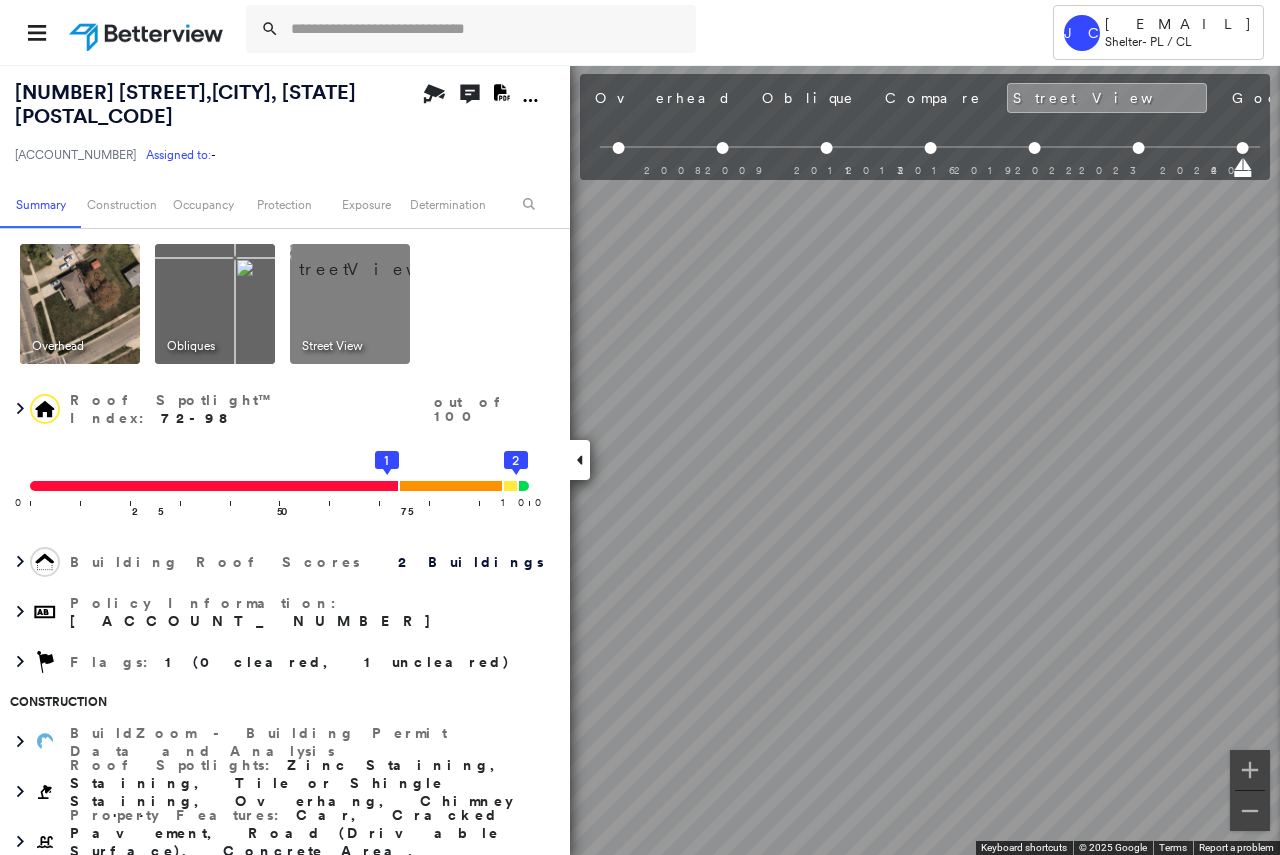 scroll, scrollTop: 0, scrollLeft: 486, axis: horizontal 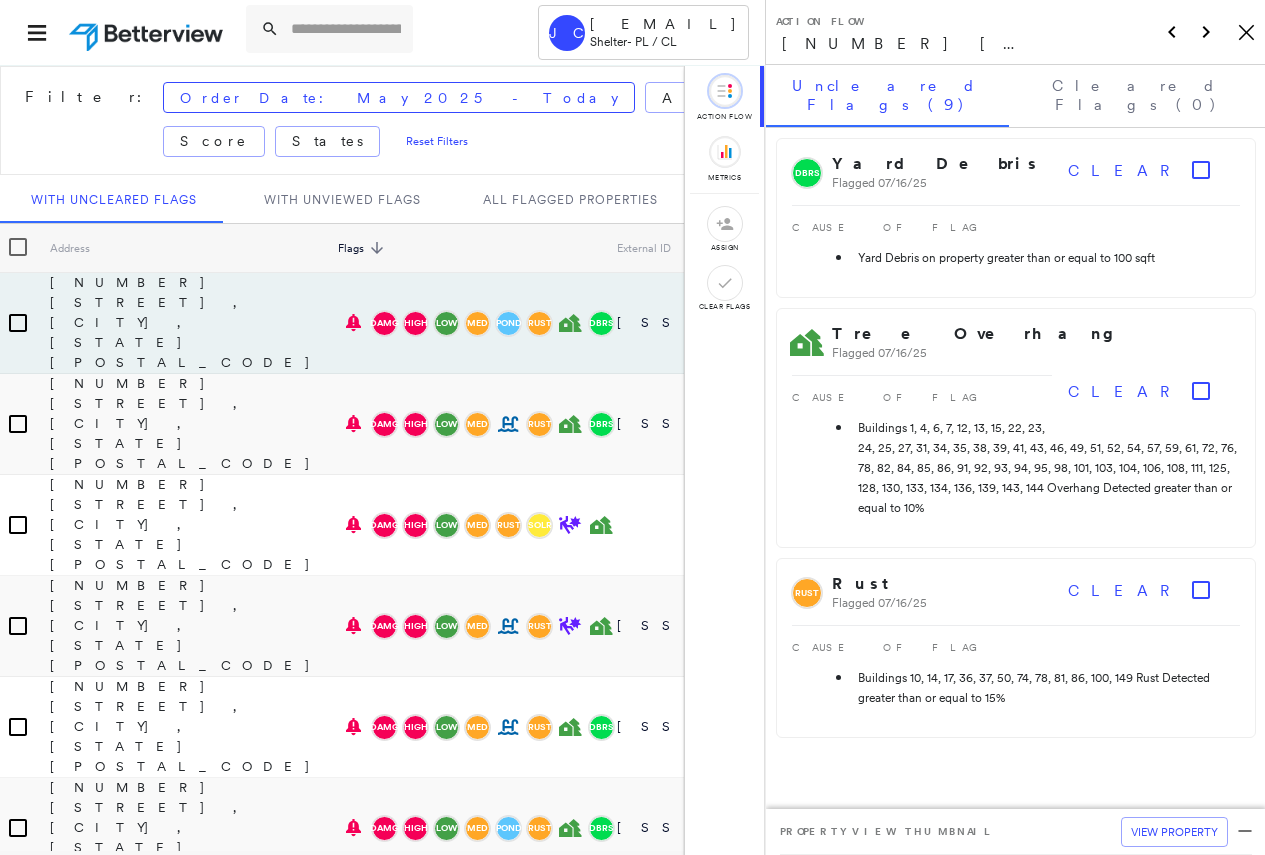 click 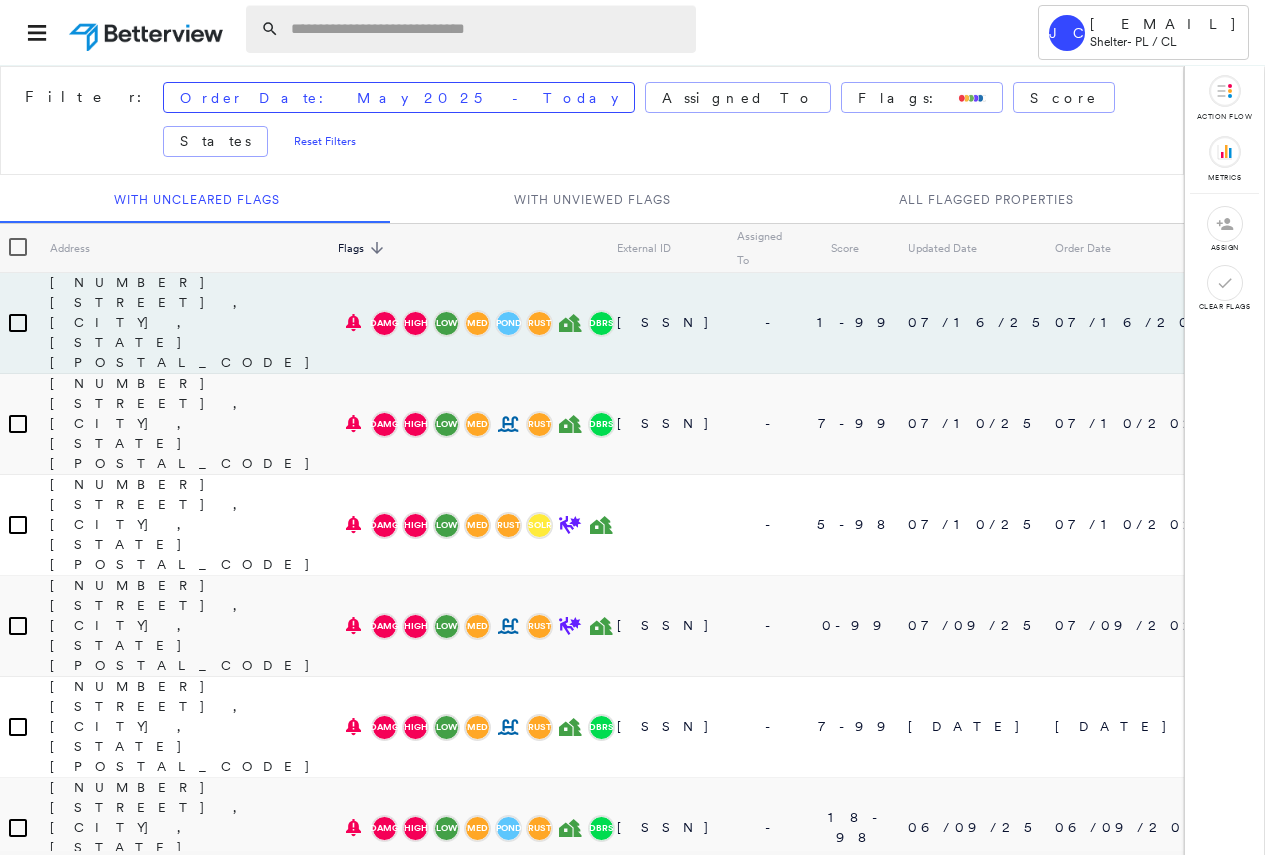 click at bounding box center [487, 29] 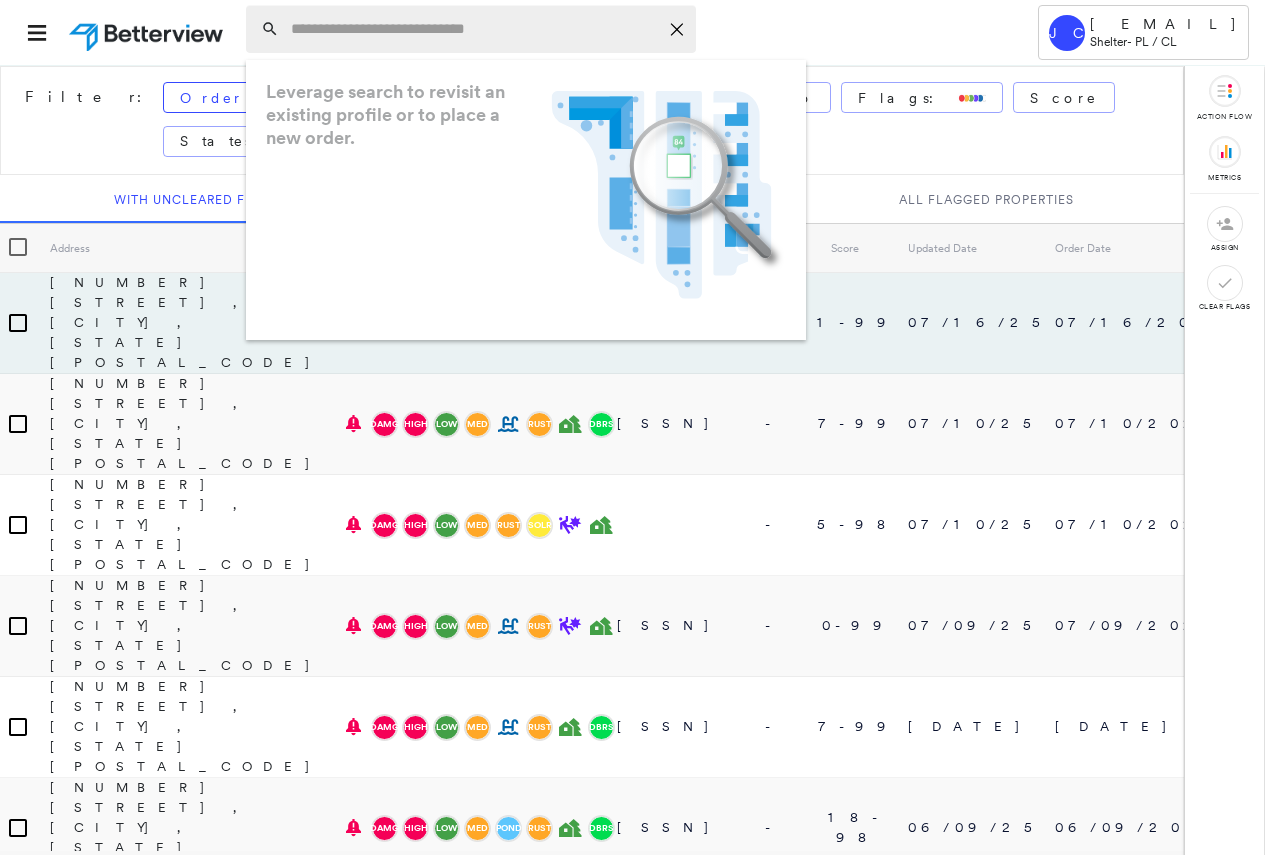 paste on "**********" 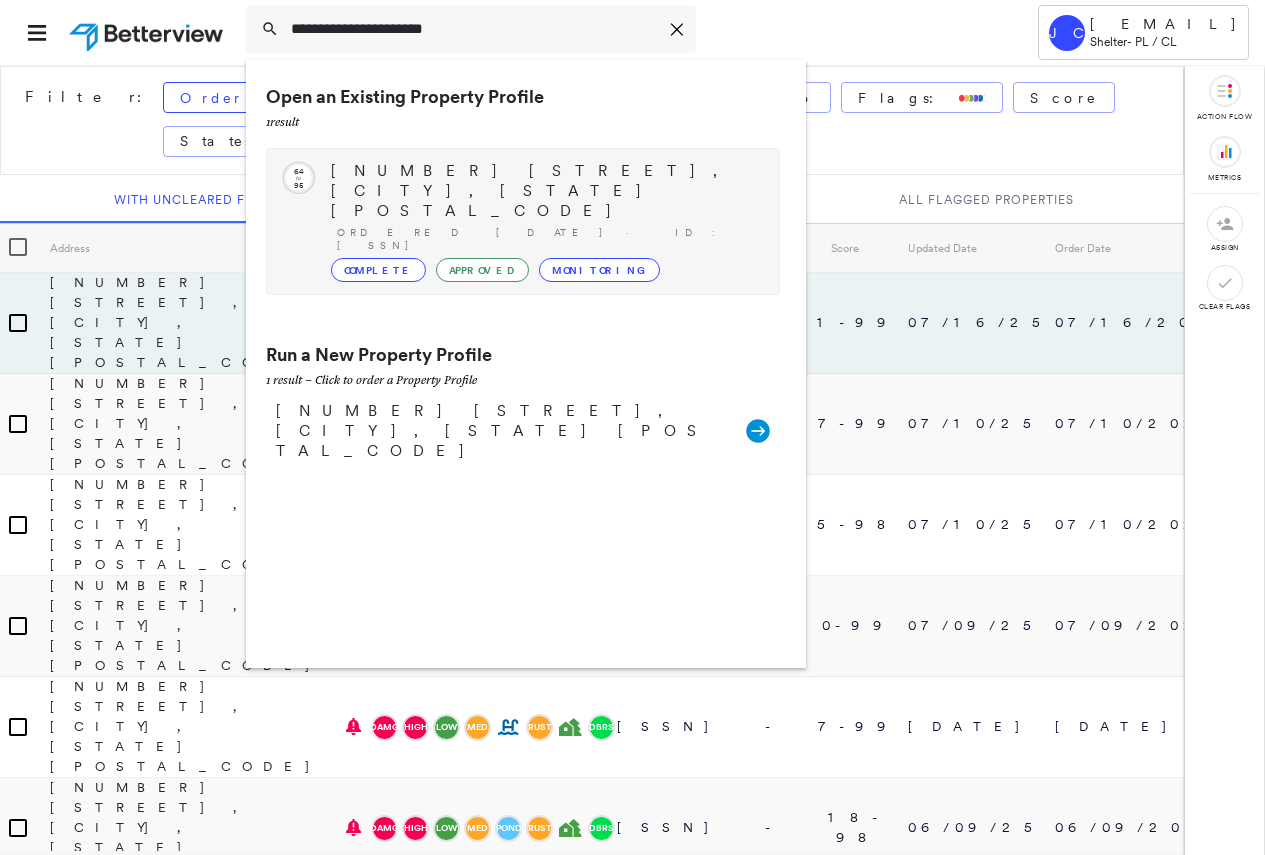 type on "**********" 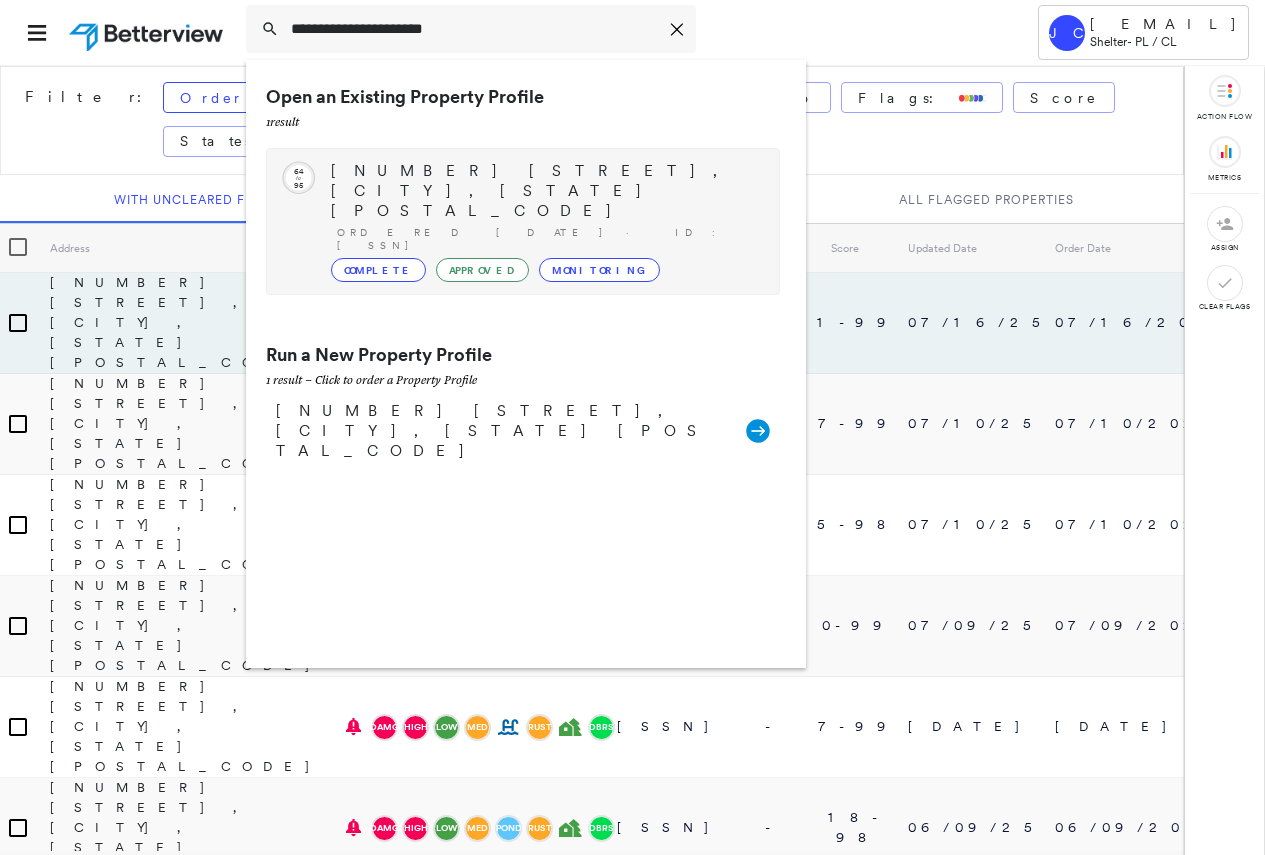 click on "[NUMBER] [STREET], [CITY], [STATE] [POSTAL_CODE]" at bounding box center [545, 191] 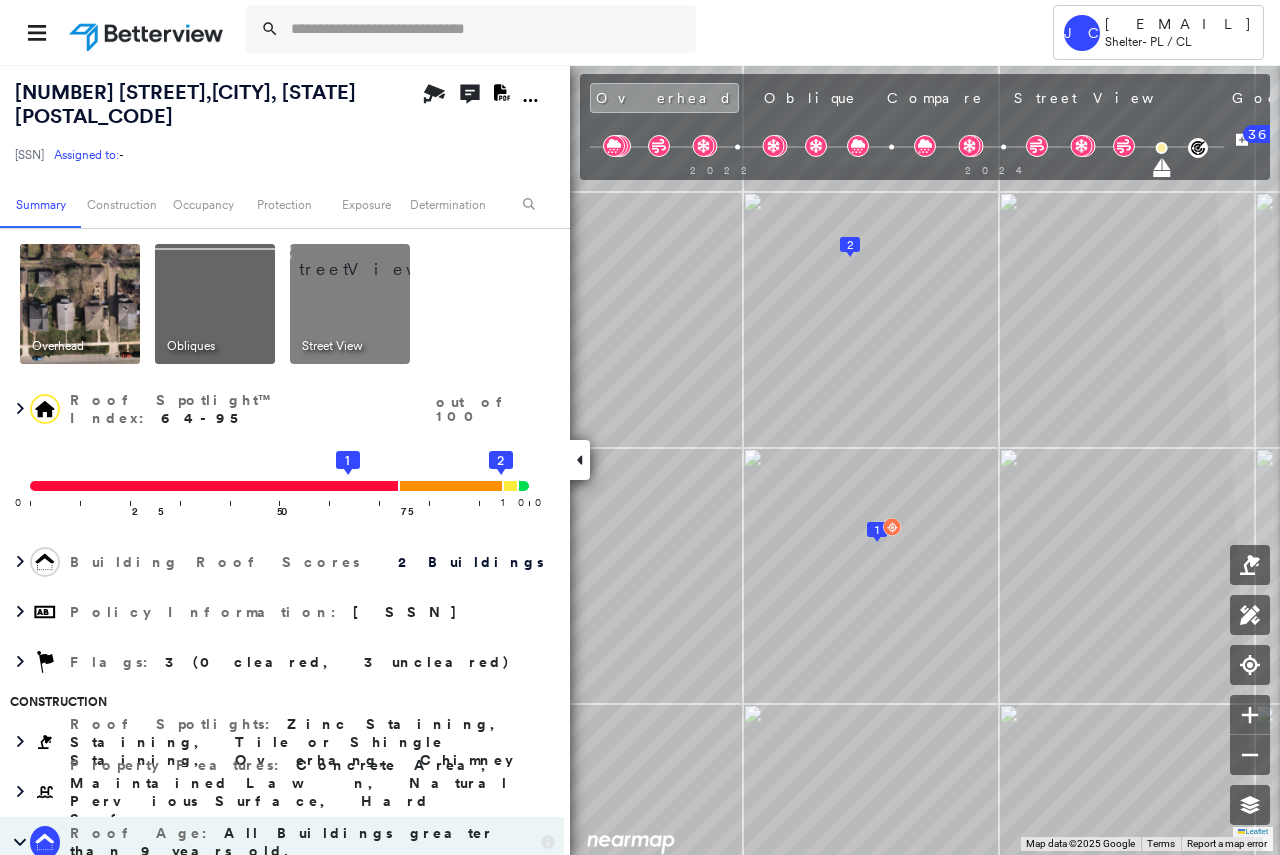 click at bounding box center [374, 259] 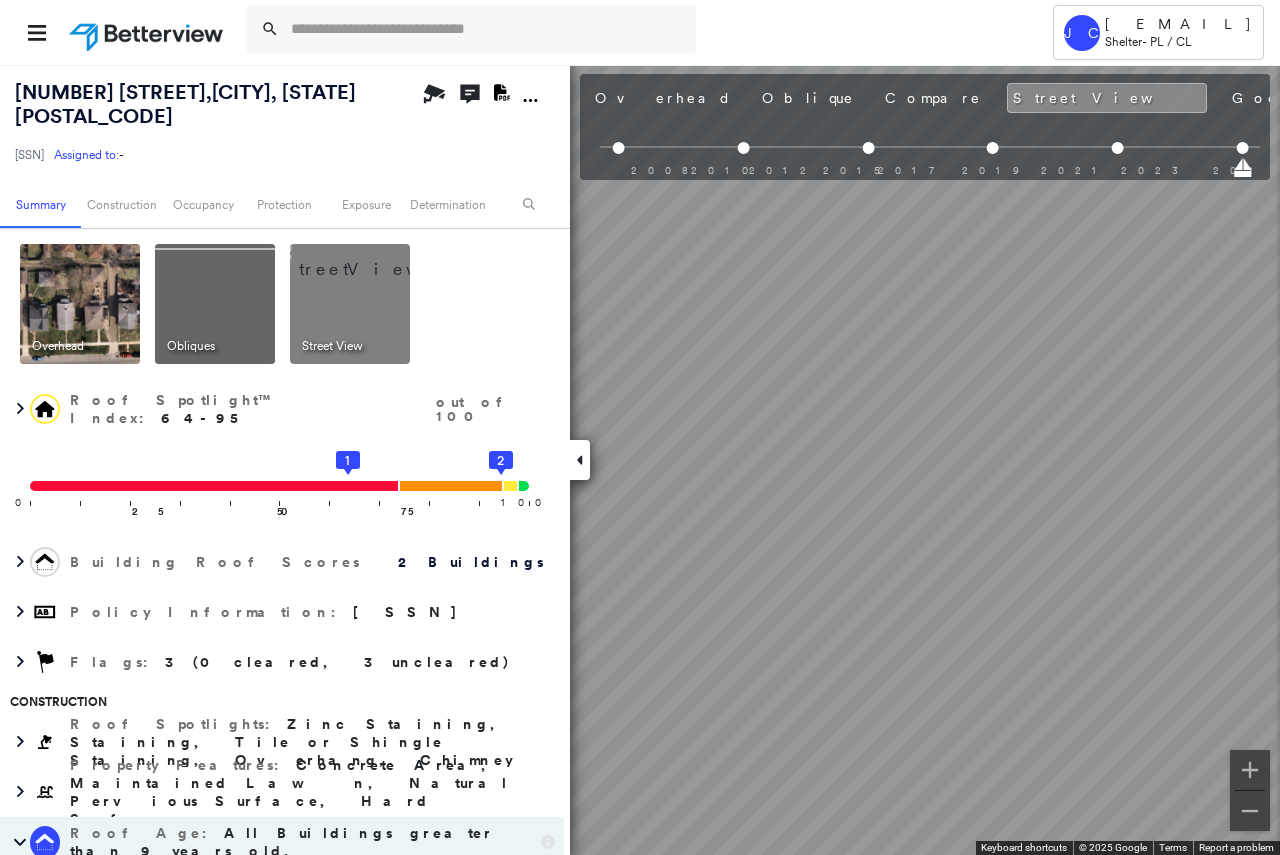 scroll, scrollTop: 0, scrollLeft: 318, axis: horizontal 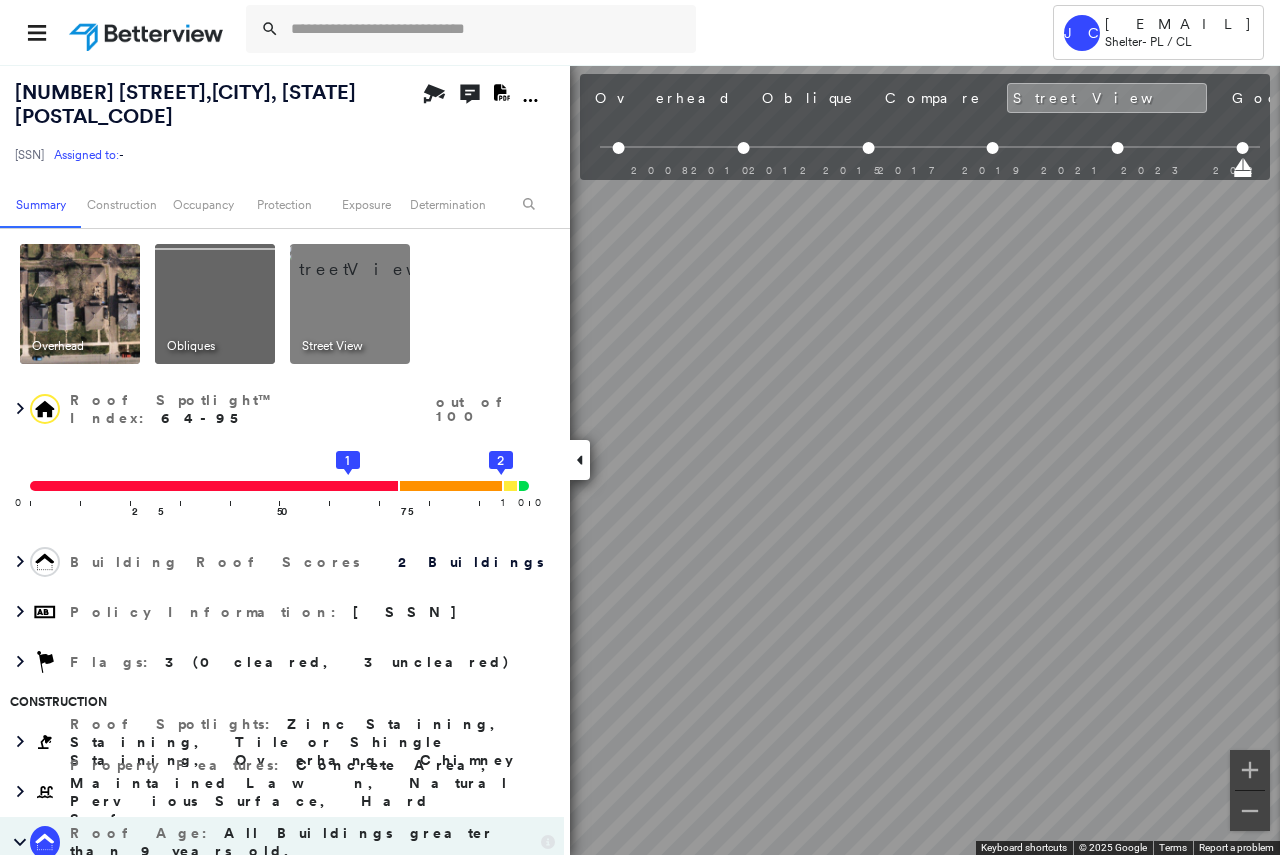 click at bounding box center [215, 304] 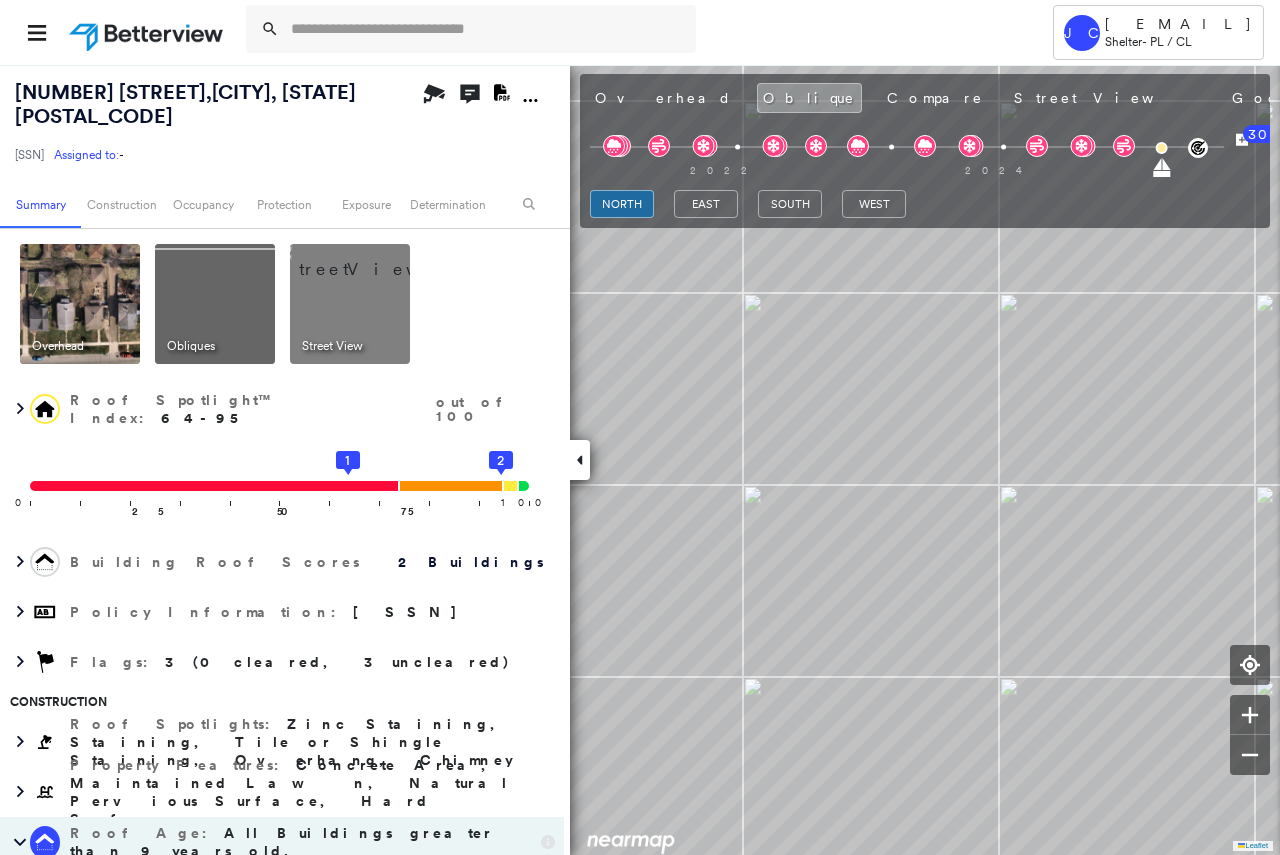 click at bounding box center [80, 304] 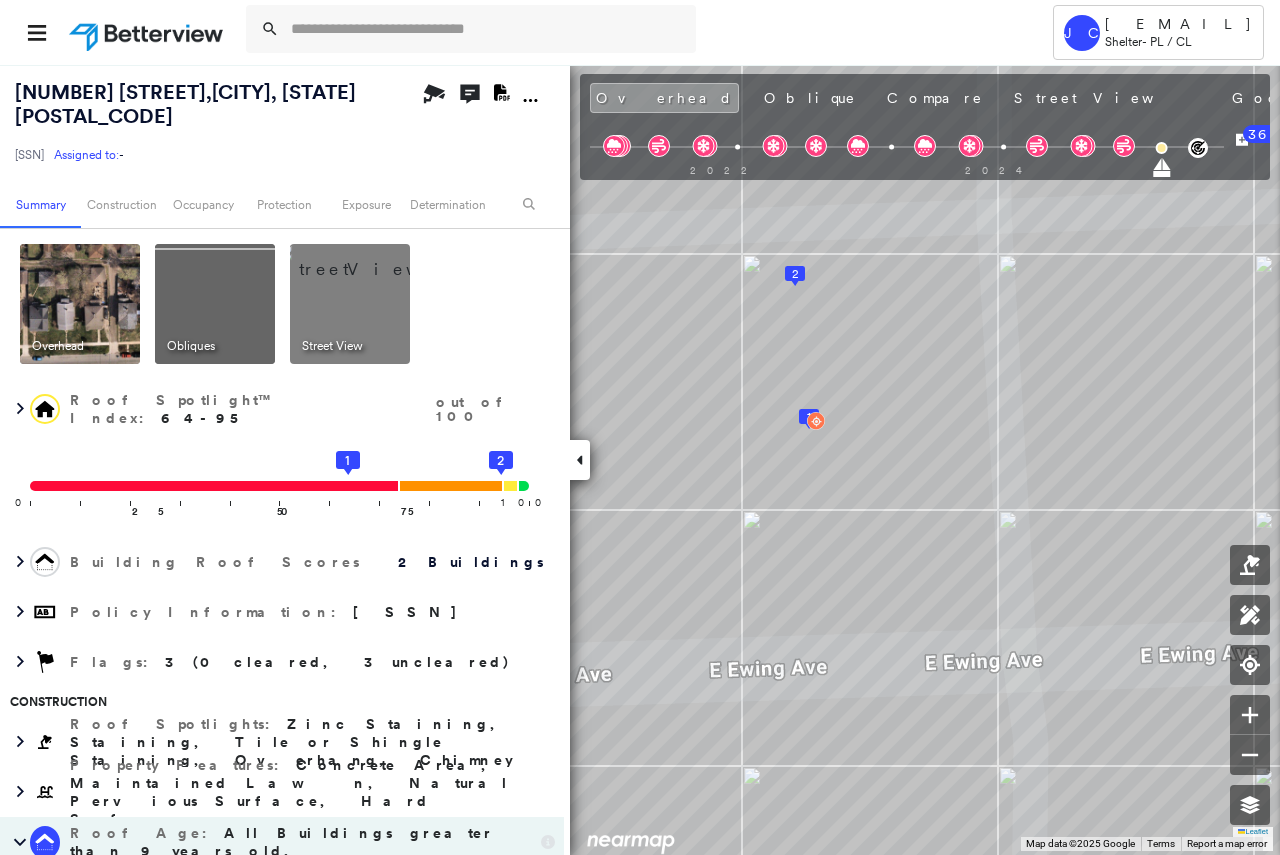 click at bounding box center (374, 259) 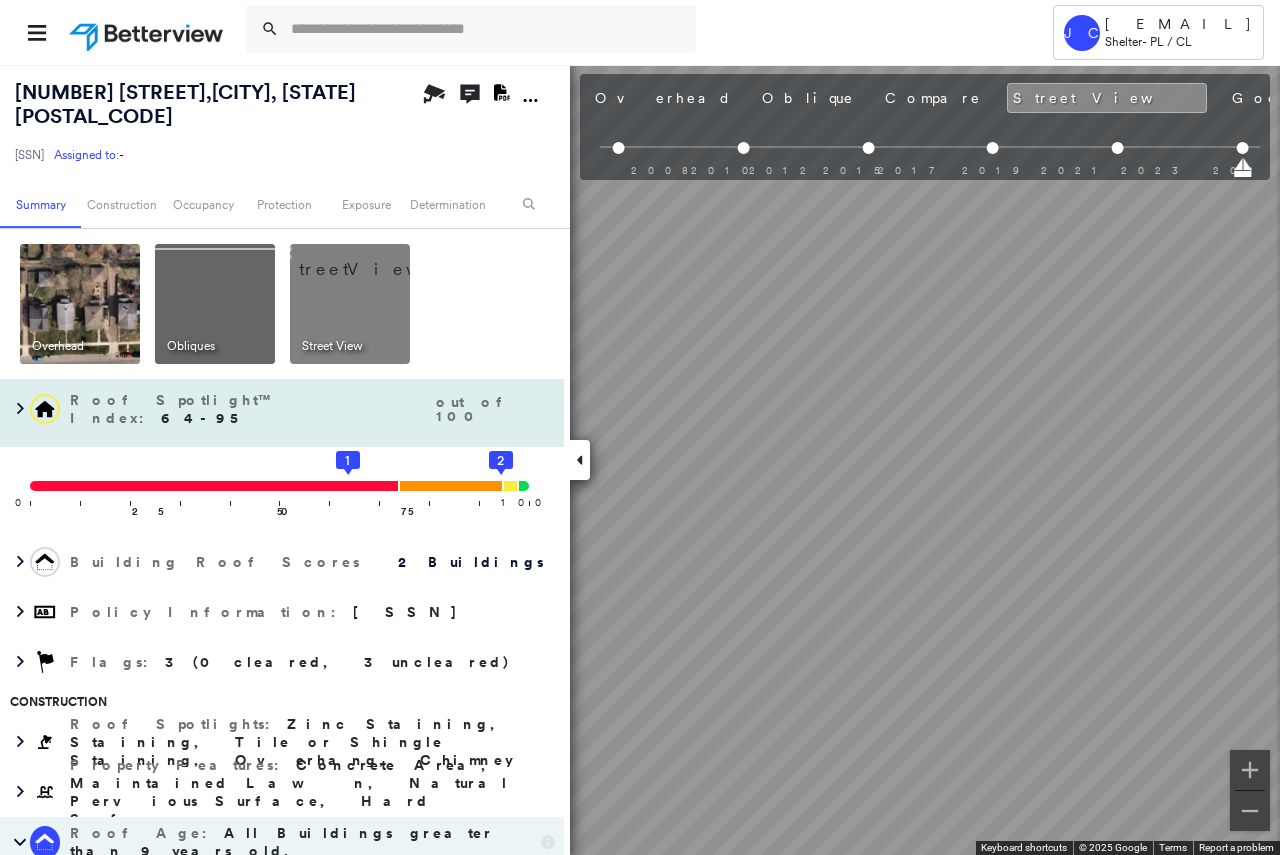 scroll, scrollTop: 0, scrollLeft: 318, axis: horizontal 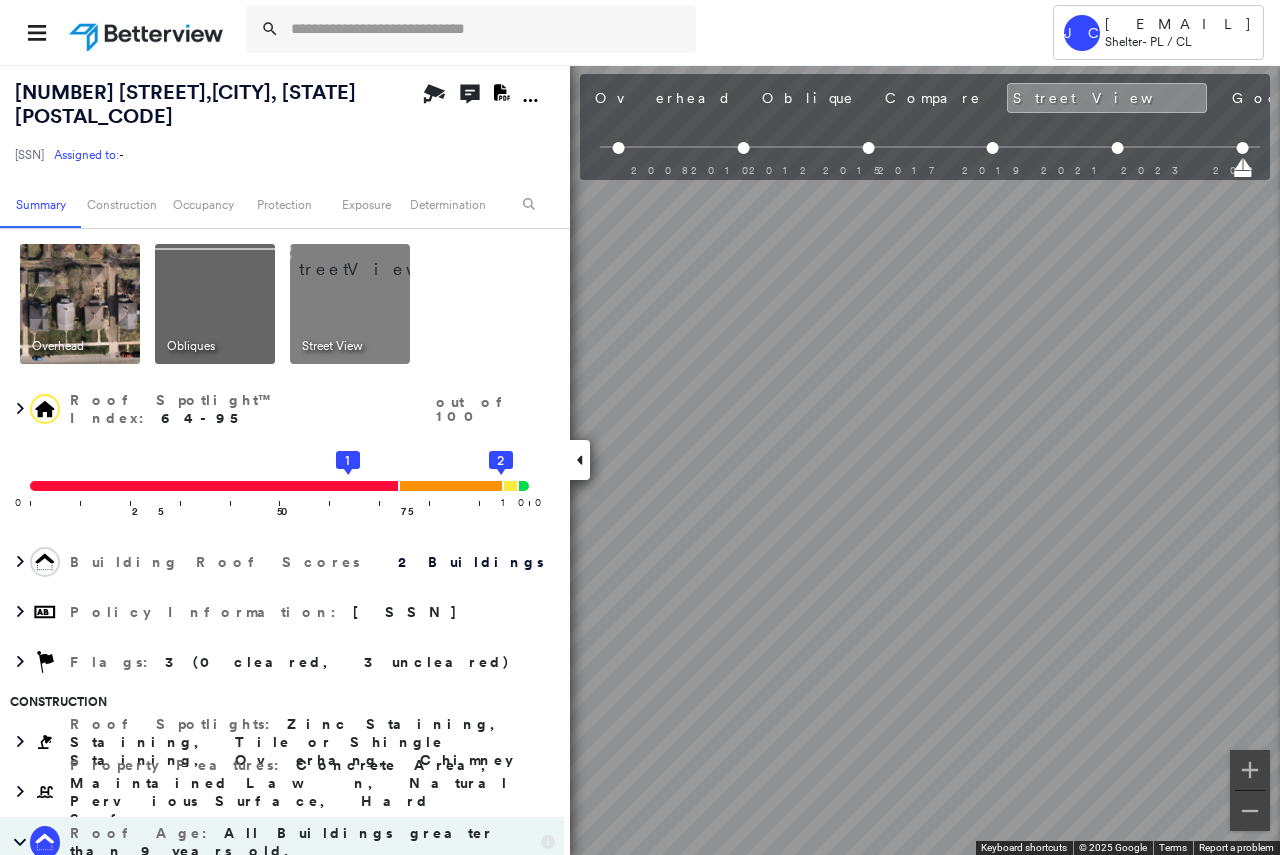 click on "Tower JC [EMAIL] Shelter - PL / CL [NUMBER] [STREET], [CITY], [STATE] [POSTAL_CODE] [SSN] Assigned to: - Assigned to: - [SSN] Assigned to: - Open Comments Download PDF Report Summary Construction Occupancy Protection Exposure Determination Overhead Obliques Street View Roof Spotlight™ Index : 64-95 out of 100 0 100 25 50 75 1 2 Building Roof Scores 2 Buildings Policy Information : [SSN] Flags : 3 (0 cleared, 3 uncleared) Construction Roof Spotlights : Zinc Staining, Staining, Tile or Shingle Staining, Overhang, Chimney Property Features : Concrete Area, Maintained Lawn, Natural Pervious Surface, Hard Surface Roof Age : All Buildings greater than 9 years old. 1 Building 1 : 9+ years 2 Building 2 : 9+ years Roof Size & Shape : 2 buildings BuildZoom - Building Permit Data and Analysis Occupancy Place Detail Protection Exposure Fire Path FEMA Risk Index Wind Claim Predictor: Average Risk 3 out of 5 Wildfire Additional Perils Tree Fall Risk: Present" at bounding box center [640, 427] 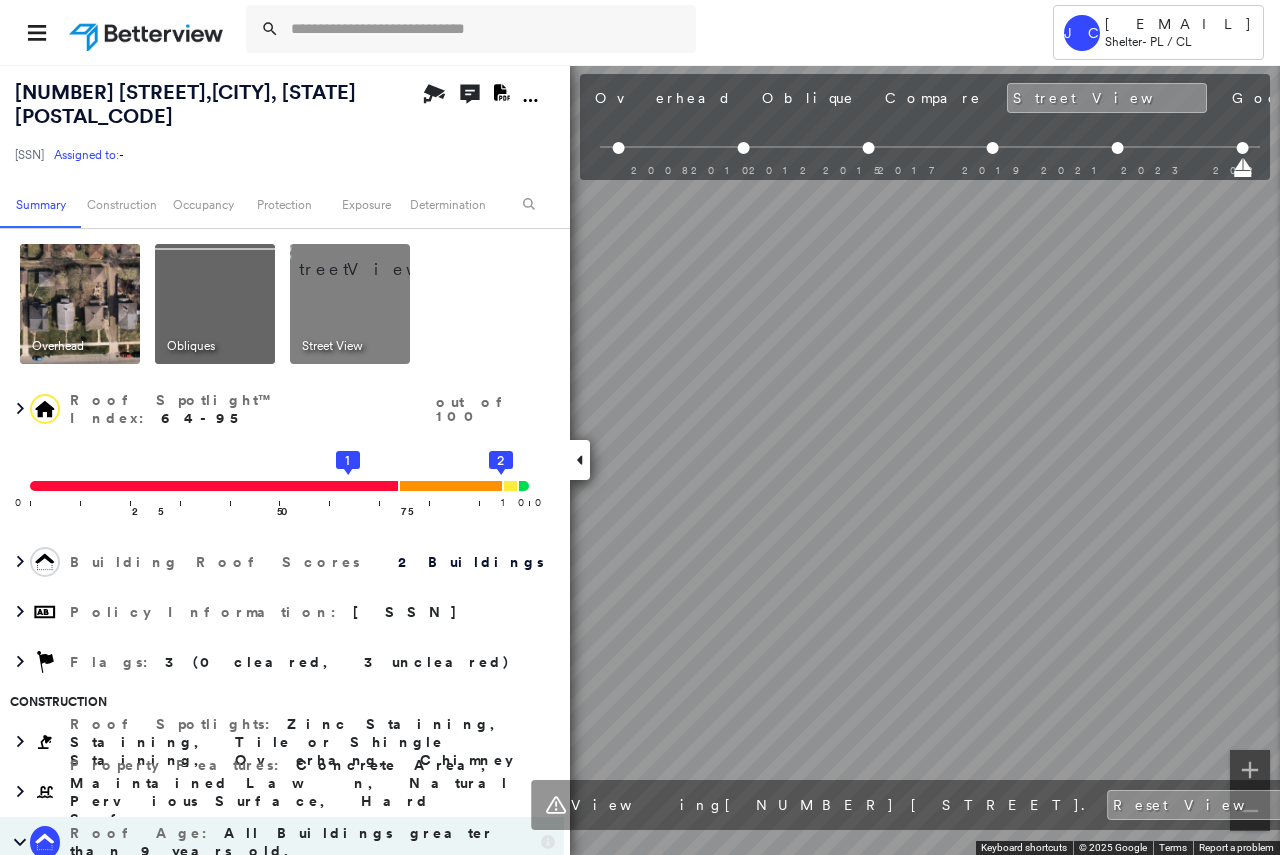 click on "Tower JC [EMAIL] Shelter - PL / CL [NUMBER] [STREET], [CITY], [STATE] [POSTAL_CODE] [SSN] Assigned to: - Assigned to: - [SSN] Assigned to: - Open Comments Download PDF Report Summary Construction Occupancy Protection Exposure Determination Overhead Obliques Street View Roof Spotlight™ Index : 64-95 out of 100 0 100 25 50 75 1 2 Building Roof Scores 2 Buildings Policy Information : [SSN] Flags : 3 (0 cleared, 3 uncleared) Construction Roof Spotlights : Zinc Staining, Staining, Tile or Shingle Staining, Overhang, Chimney Property Features : Concrete Area, Maintained Lawn, Natural Pervious Surface, Hard Surface Roof Age : All Buildings greater than 9 years old. 1 Building 1 : 9+ years 2 Building 2 : 9+ years Roof Size & Shape : 2 buildings BuildZoom - Building Permit Data and Analysis Occupancy Place Detail Protection Exposure Fire Path FEMA Risk Index Wind Claim Predictor: Average Risk 3 out of 5 Wildfire Additional Perils Tree Fall Risk: Present" at bounding box center (640, 427) 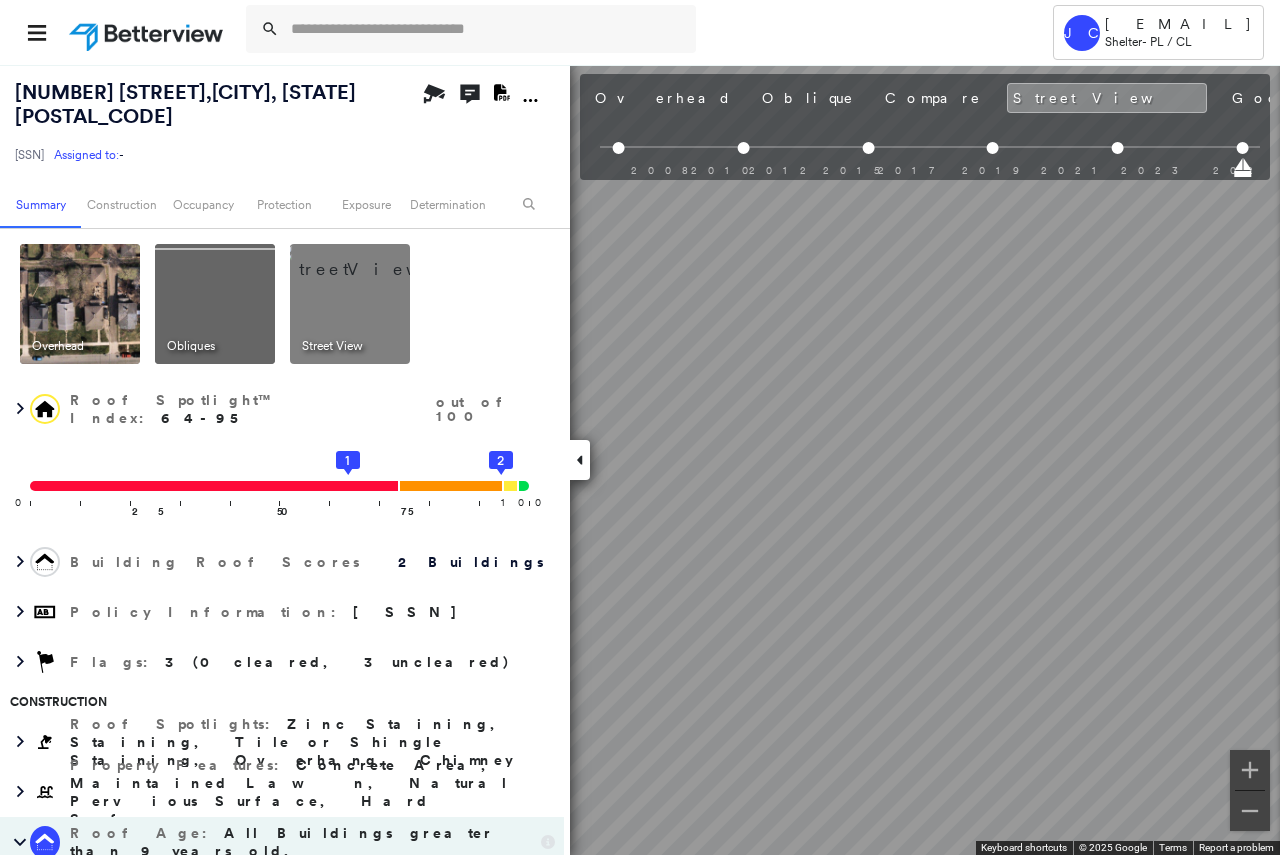 click on "← Move left → Move right ↑ Move up ↓ Move down + Zoom in - Zoom out [NUMBER] [STREET] [CITY], [STATE] [NUMBER] [STREET] View on Google Maps Custom Imagery This image is no longer available Keyboard shortcuts Map Data © 2025 Google © 2025 Google Terms Report a problem" at bounding box center [640, 459] 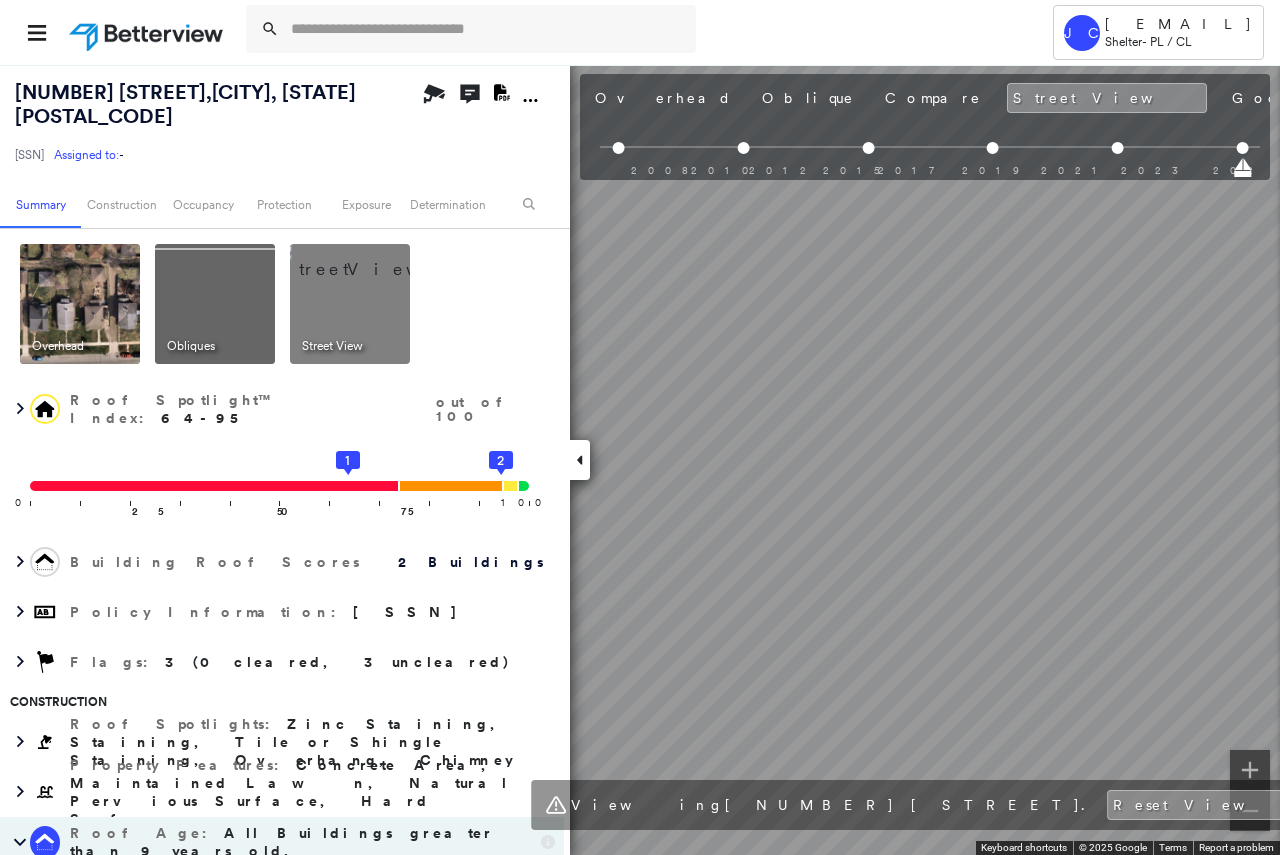 click on "Tower JC [EMAIL] Shelter - PL / CL [NUMBER] [STREET], [CITY], [STATE] [POSTAL_CODE] [SSN] Assigned to: - Assigned to: - [SSN] Assigned to: - Open Comments Download PDF Report Summary Construction Occupancy Protection Exposure Determination Overhead Obliques Street View Roof Spotlight™ Index : 64-95 out of 100 0 100 25 50 75 1 2 Building Roof Scores 2 Buildings Policy Information : [SSN] Flags : 3 (0 cleared, 3 uncleared) Construction Roof Spotlights : Zinc Staining, Staining, Tile or Shingle Staining, Overhang, Chimney Property Features : Concrete Area, Maintained Lawn, Natural Pervious Surface, Hard Surface Roof Age : All Buildings greater than 9 years old. 1 Building 1 : 9+ years 2 Building 2 : 9+ years Roof Size & Shape : 2 buildings BuildZoom - Building Permit Data and Analysis Occupancy Place Detail Protection Exposure Fire Path FEMA Risk Index Wind Claim Predictor: Average Risk 3 out of 5 Wildfire Additional Perils Tree Fall Risk: Present" at bounding box center (640, 427) 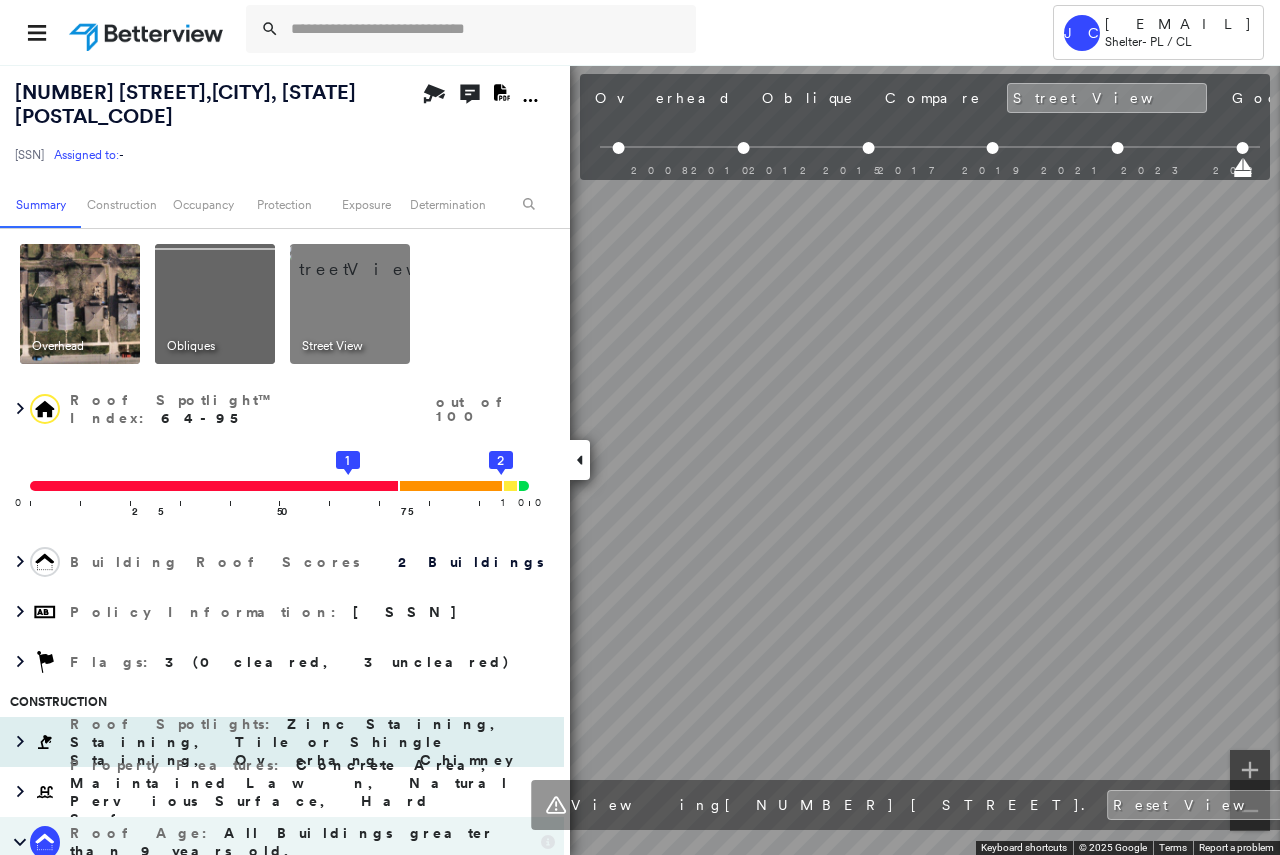 click on "[NUMBER] [STREET], [CITY], [STATE] [POSTAL_CODE] [SSN] Assigned to: - Assigned to: - [SSN] Assigned to: - Open Comments Download PDF Report Summary Construction Occupancy Protection Exposure Determination Overhead Obliques Street View Roof Spotlight™ Index : 64-95 out of 100 0 100 25 50 75 1 2 Building Roof Scores 2 Buildings Policy Information : [SSN] Flags : 3 (0 cleared, 3 uncleared) Construction Roof Spotlights : Zinc Staining, Staining, Tile or Shingle Staining, Overhang, Chimney Property Features : Concrete Area, Maintained Lawn, Natural Pervious Surface, Hard Surface Roof Age : All Buildings greater than 9 years old. 1 Building 1 : 9+ years 2 Building 2 : 9+ years Roof Size & Shape : 2 buildings BuildZoom - Building Permit Data and Analysis Occupancy Place Detail Protection Exposure Fire Path FEMA Risk Index Wind Claim Predictor: Average Risk 3 out of 5 Wildfire Additional Perils Tree Fall Risk: Present Determination Flags : 3 (0 cleared, 3 uncleared) Clear" at bounding box center (640, 459) 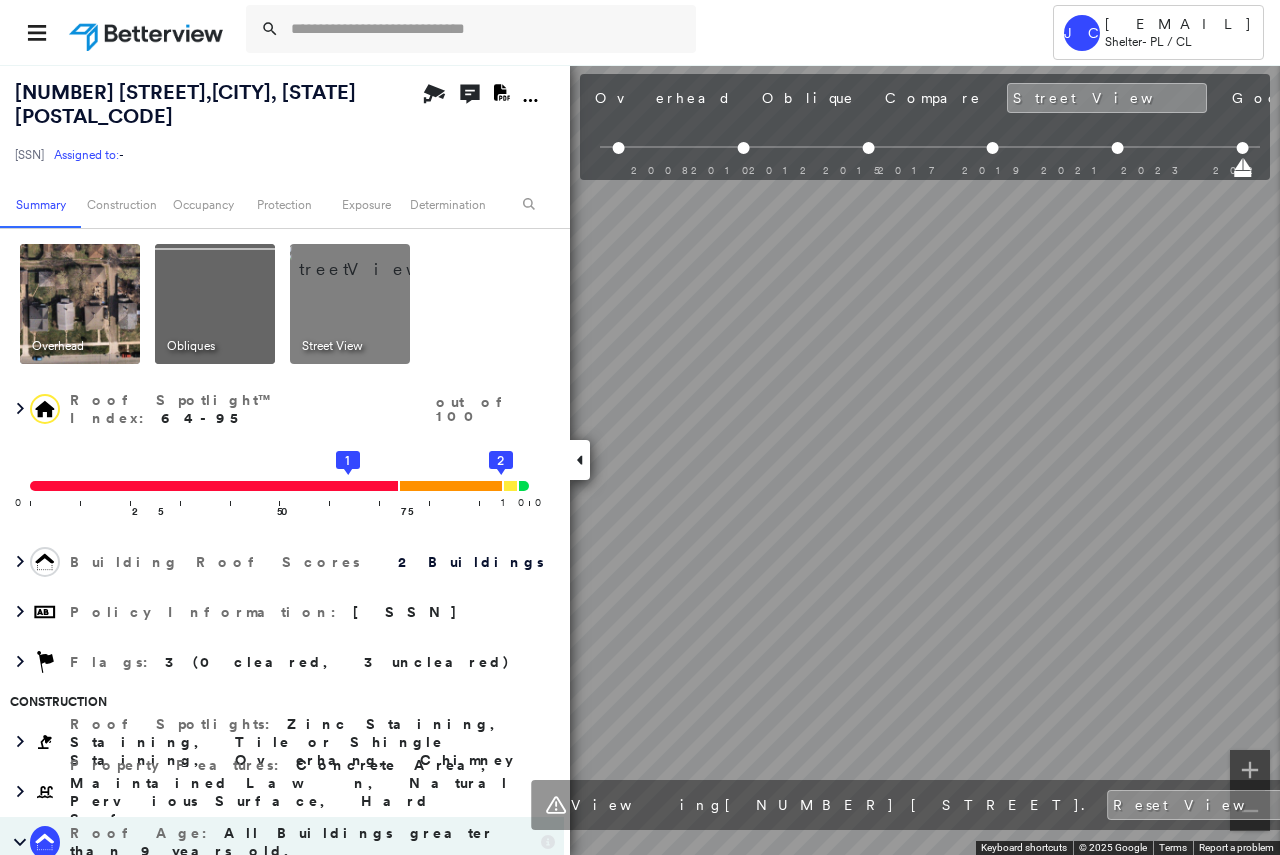 click on "Tower JC [EMAIL] Shelter - PL / CL [NUMBER] [STREET], [CITY], [STATE] [POSTAL_CODE] [SSN] Assigned to: - Assigned to: - [SSN] Assigned to: - Open Comments Download PDF Report Summary Construction Occupancy Protection Exposure Determination Overhead Obliques Street View Roof Spotlight™ Index : 64-95 out of 100 0 100 25 50 75 1 2 Building Roof Scores 2 Buildings Policy Information : [SSN] Flags : 3 (0 cleared, 3 uncleared) Construction Roof Spotlights : Zinc Staining, Staining, Tile or Shingle Staining, Overhang, Chimney Property Features : Concrete Area, Maintained Lawn, Natural Pervious Surface, Hard Surface Roof Age : All Buildings greater than 9 years old. 1 Building 1 : 9+ years 2 Building 2 : 9+ years Roof Size & Shape : 2 buildings BuildZoom - Building Permit Data and Analysis Occupancy Place Detail Protection Exposure Fire Path FEMA Risk Index Wind Claim Predictor: Average Risk 3 out of 5 Wildfire Additional Perils Tree Fall Risk: Present" at bounding box center [640, 427] 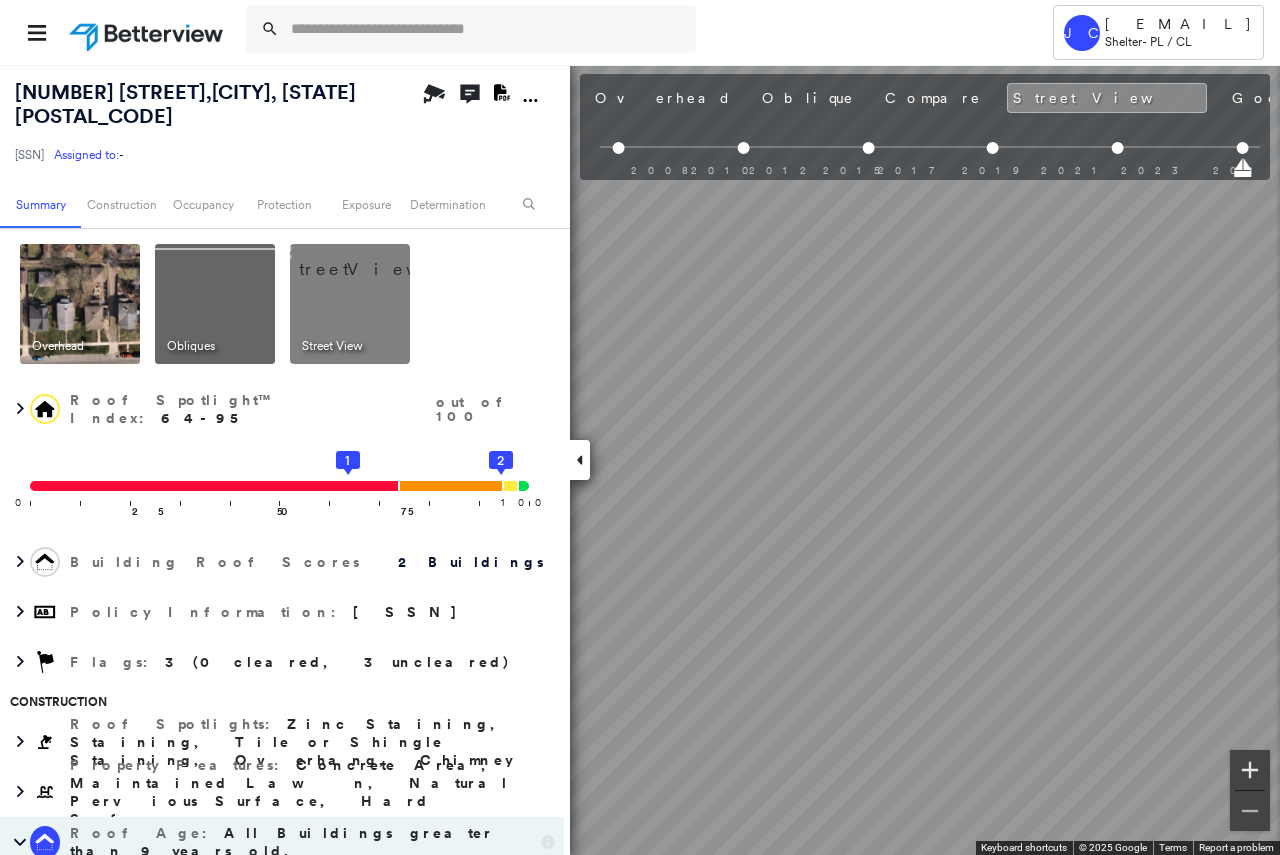 click on "← Move left → Move right ↑ Move up ↓ Move down + Zoom in - Zoom out [NUMBER] [STREET] [CITY], [STATE] [NUMBER] [STREET] View on Google Maps Custom Imagery This image is no longer available Keyboard shortcuts Map Data © 2025 Google © 2025 Google Terms Report a problem" at bounding box center (640, 459) 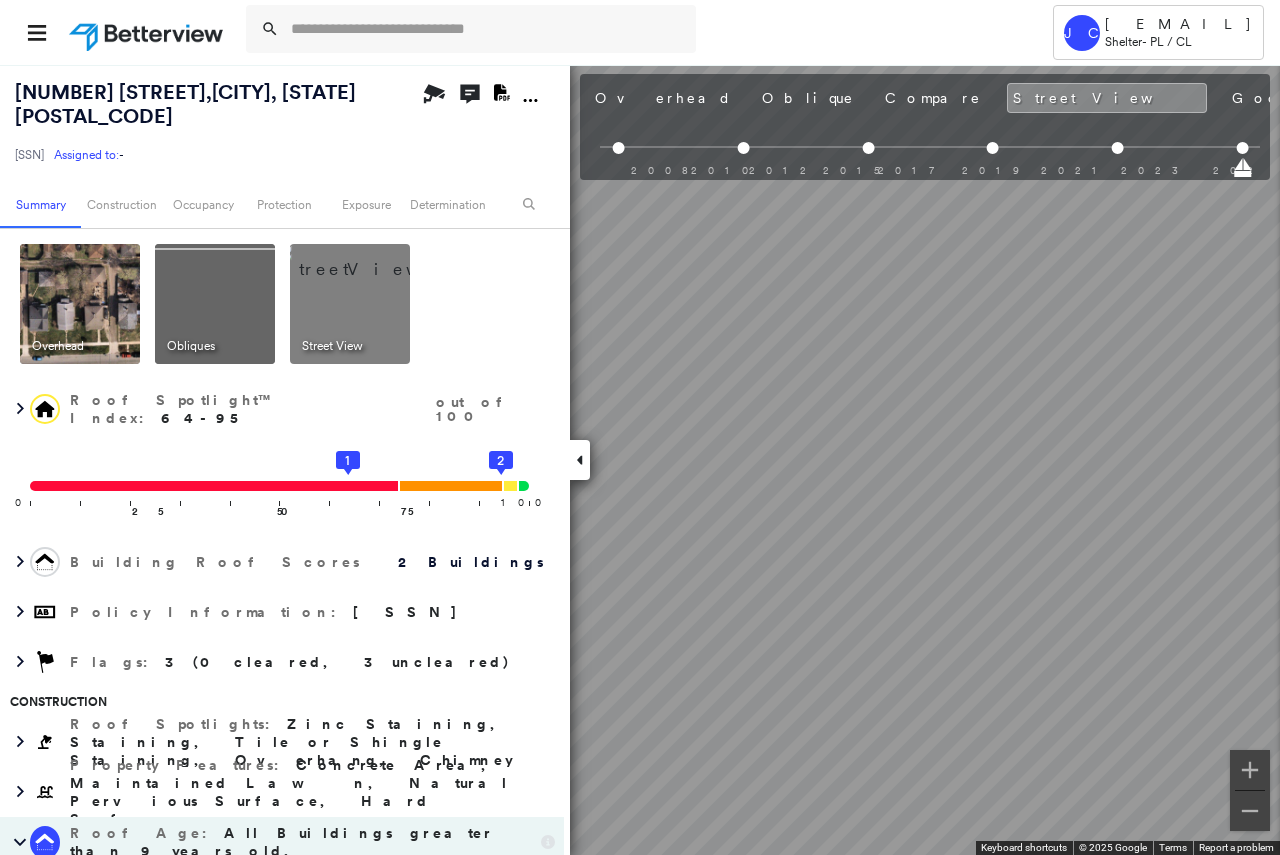 click at bounding box center [80, 304] 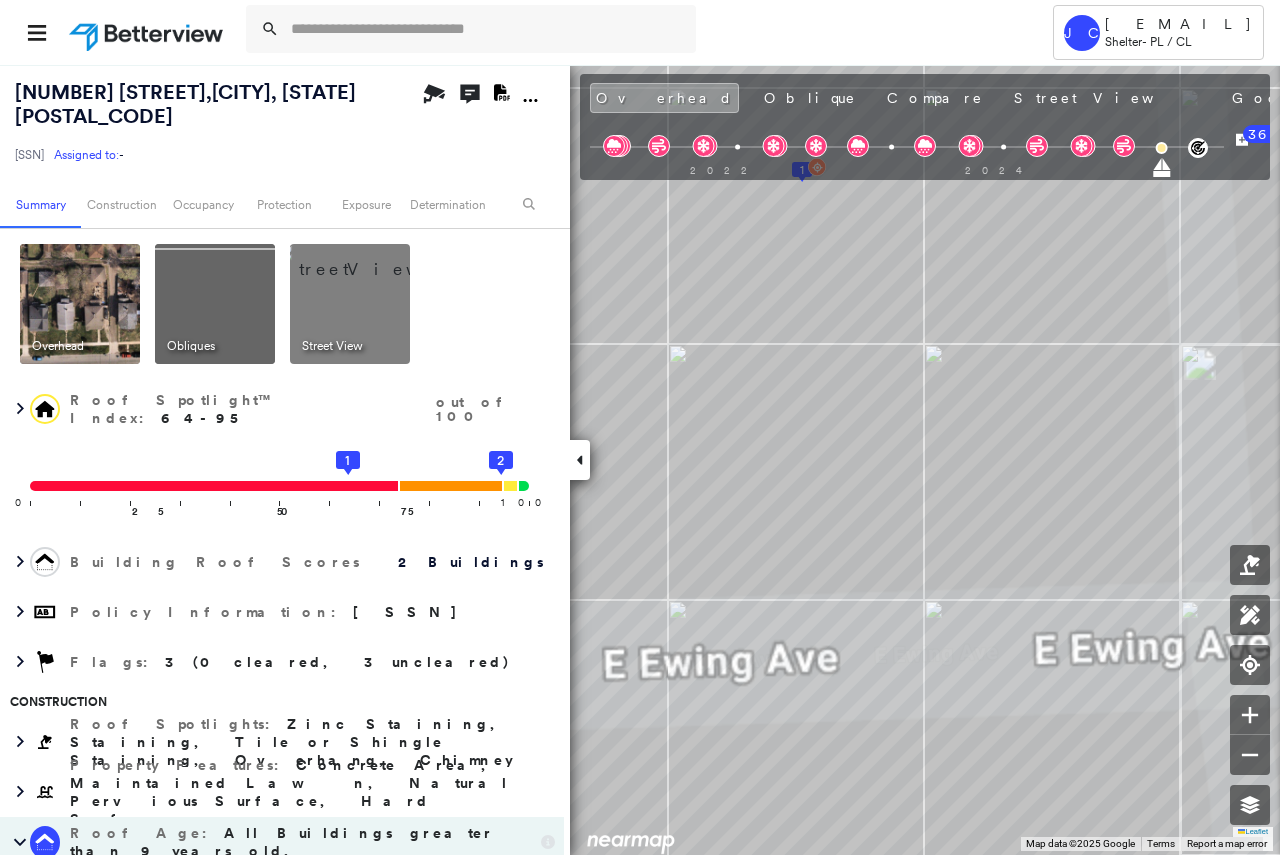 click at bounding box center [374, 259] 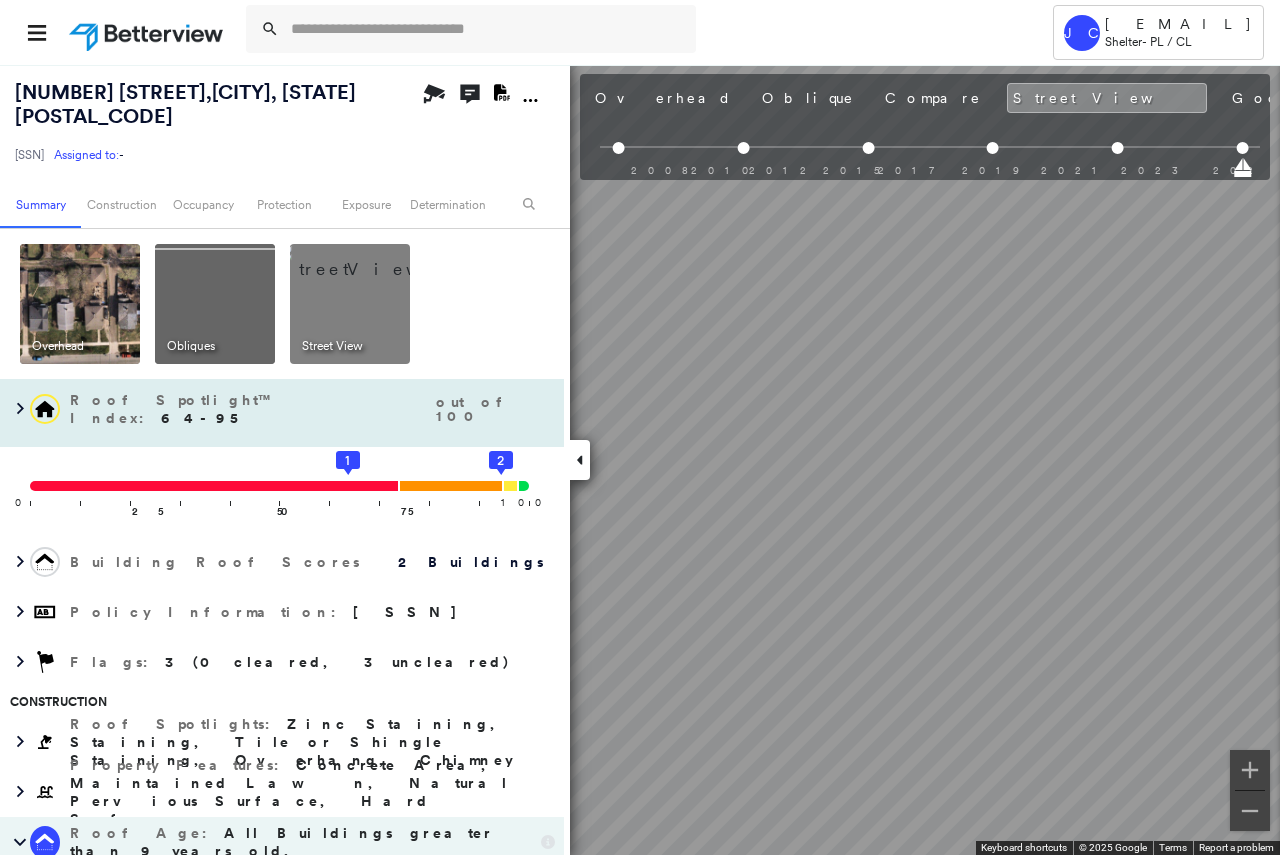scroll, scrollTop: 0, scrollLeft: 318, axis: horizontal 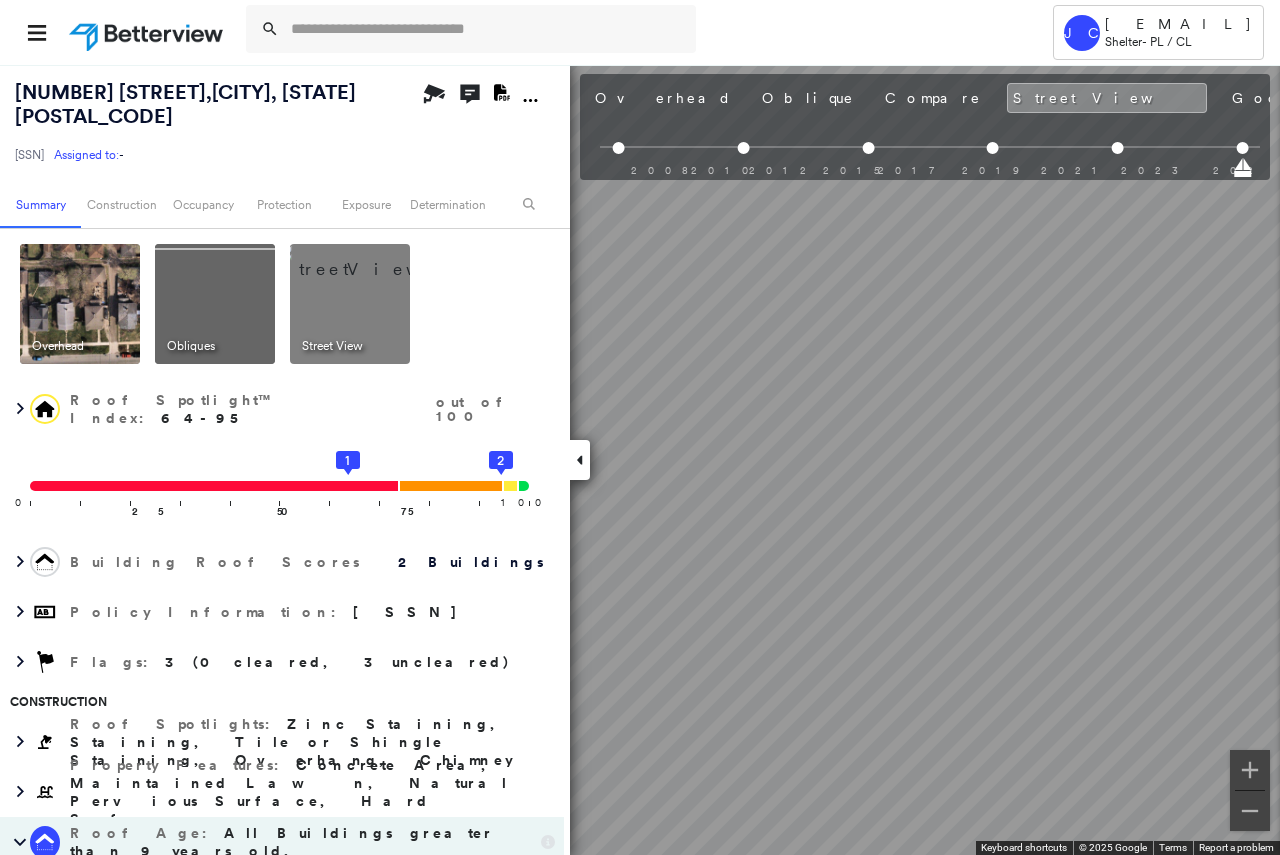 click on "Tower JC [EMAIL] Shelter - PL / CL [NUMBER] [STREET], [CITY], [STATE] [POSTAL_CODE] [SSN] Assigned to: - Assigned to: - [SSN] Assigned to: - Open Comments Download PDF Report Summary Construction Occupancy Protection Exposure Determination Overhead Obliques Street View Roof Spotlight™ Index : 64-95 out of 100 0 100 25 50 75 1 2 Building Roof Scores 2 Buildings Policy Information : [SSN] Flags : 3 (0 cleared, 3 uncleared) Construction Roof Spotlights : Zinc Staining, Staining, Tile or Shingle Staining, Overhang, Chimney Property Features : Concrete Area, Maintained Lawn, Natural Pervious Surface, Hard Surface Roof Age : All Buildings greater than 9 years old. 1 Building 1 : 9+ years 2 Building 2 : 9+ years Roof Size & Shape : 2 buildings BuildZoom - Building Permit Data and Analysis Occupancy Place Detail Protection Exposure Fire Path FEMA Risk Index Wind Claim Predictor: Average Risk 3 out of 5 Wildfire Additional Perils Tree Fall Risk: Present" at bounding box center (640, 427) 